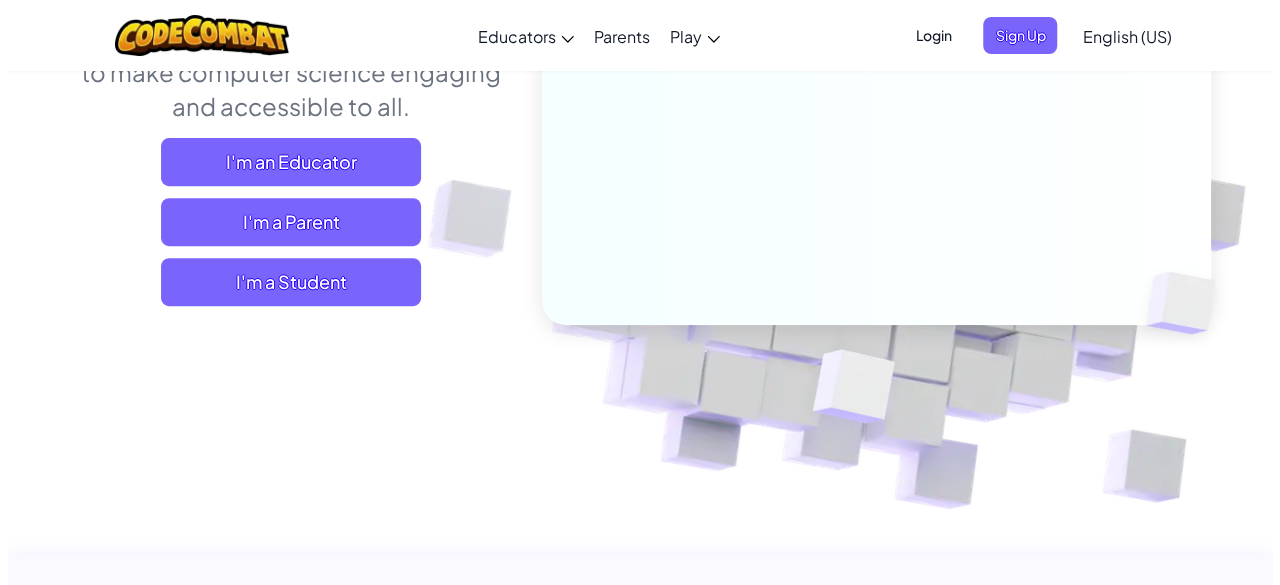 scroll, scrollTop: 341, scrollLeft: 0, axis: vertical 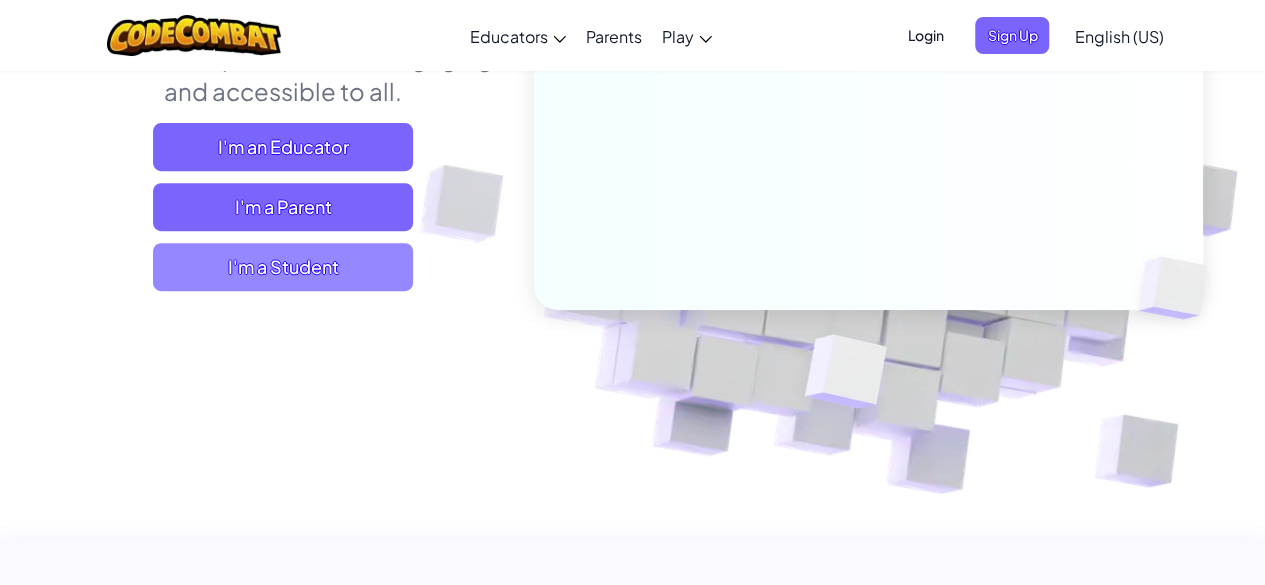 click on "I'm a Student" at bounding box center [283, 267] 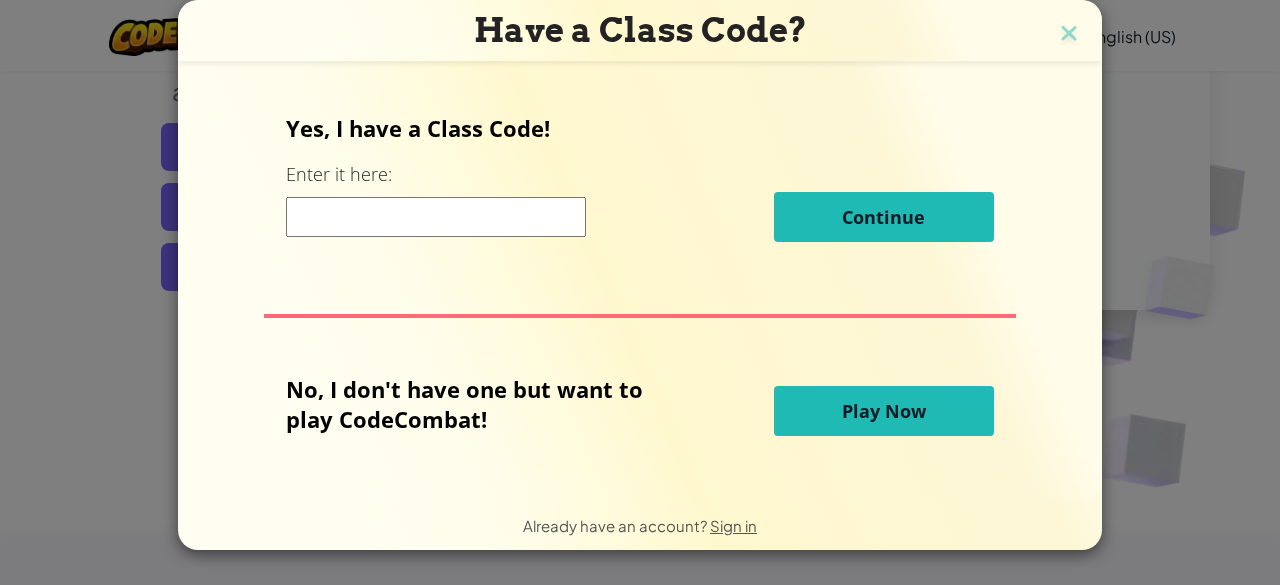 click on "Play Now" at bounding box center (884, 411) 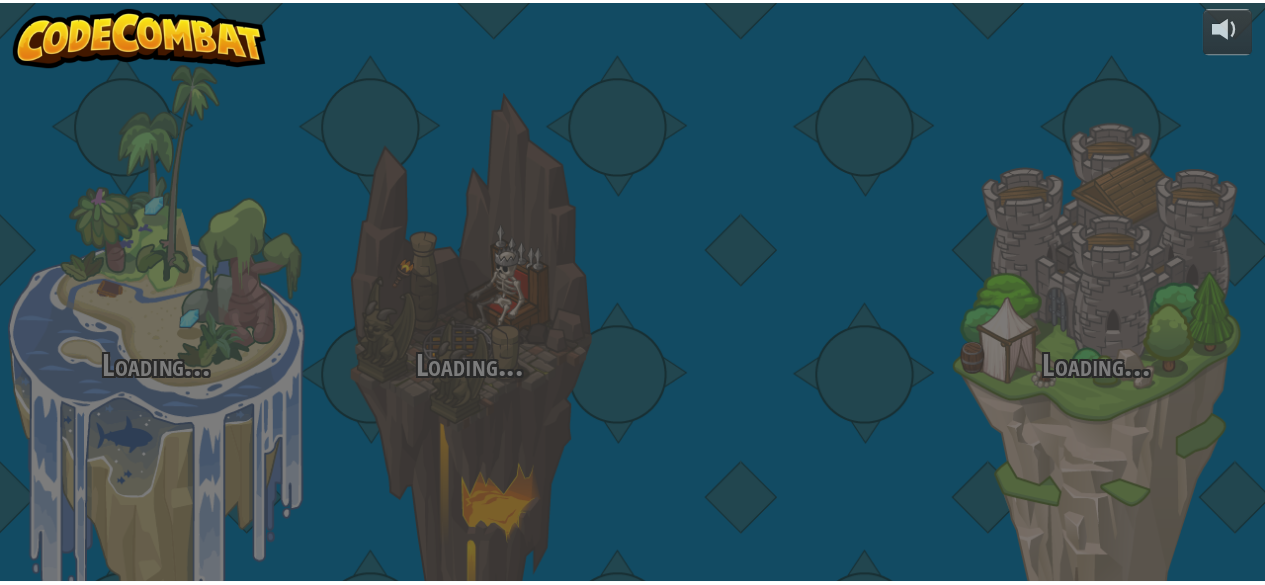 scroll, scrollTop: 0, scrollLeft: 0, axis: both 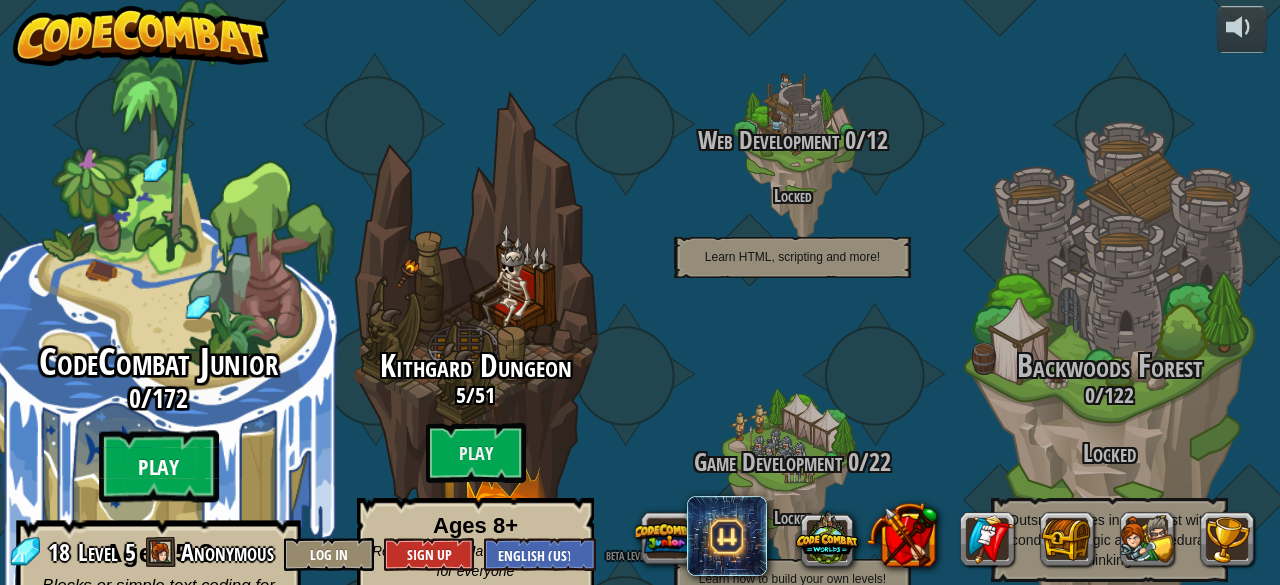 click on "Play" at bounding box center (159, 467) 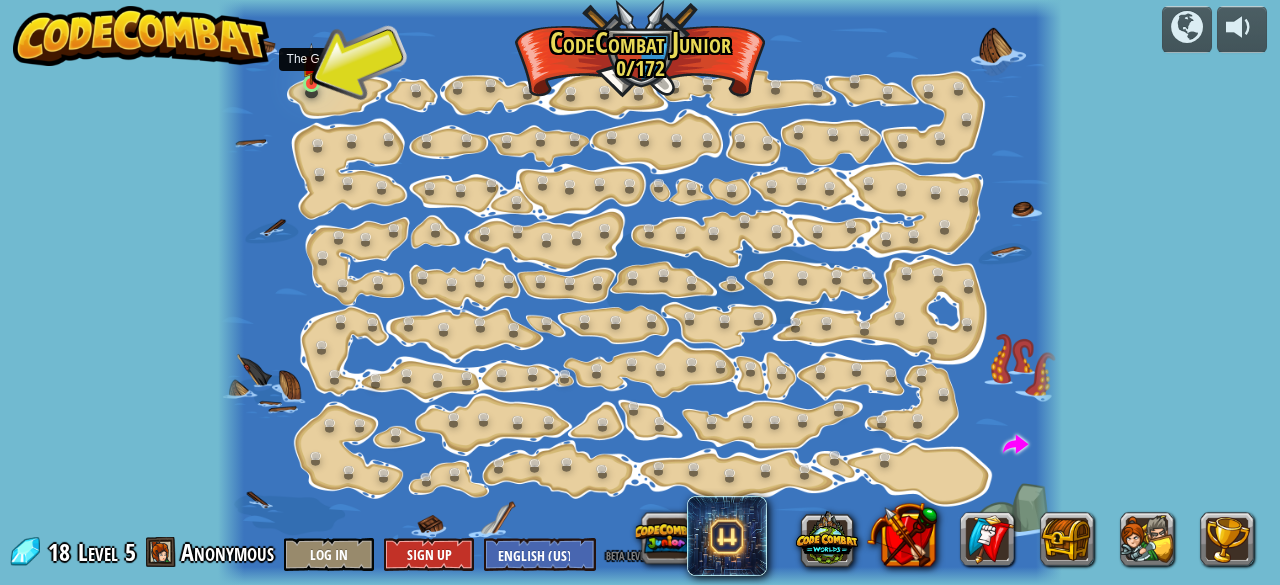 click at bounding box center (311, 64) 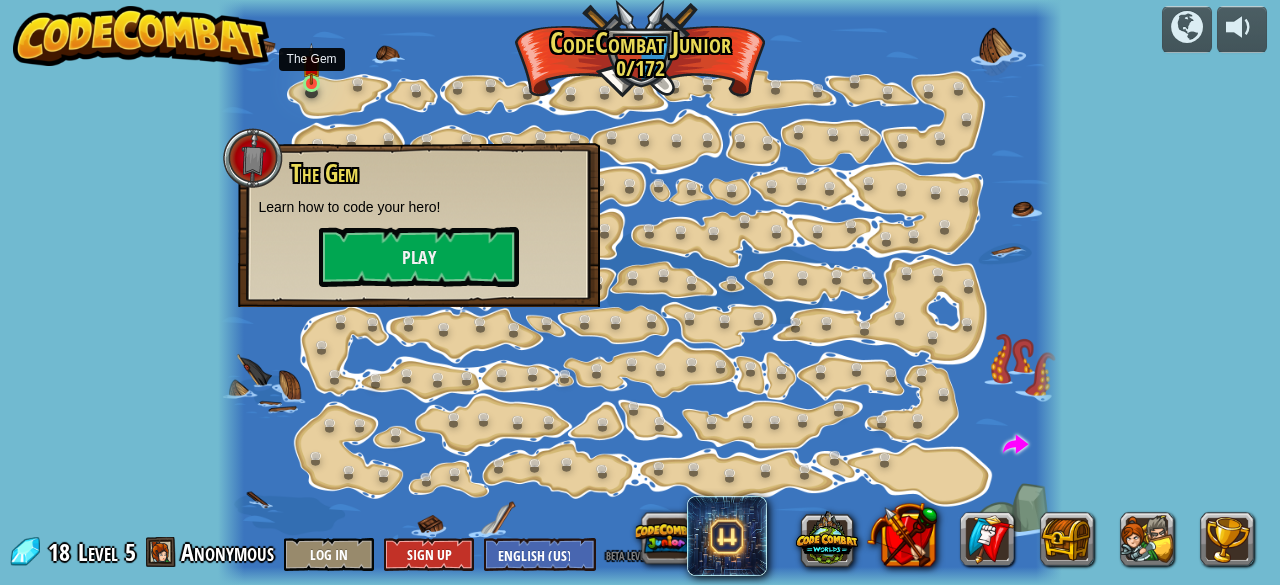 click at bounding box center (311, 64) 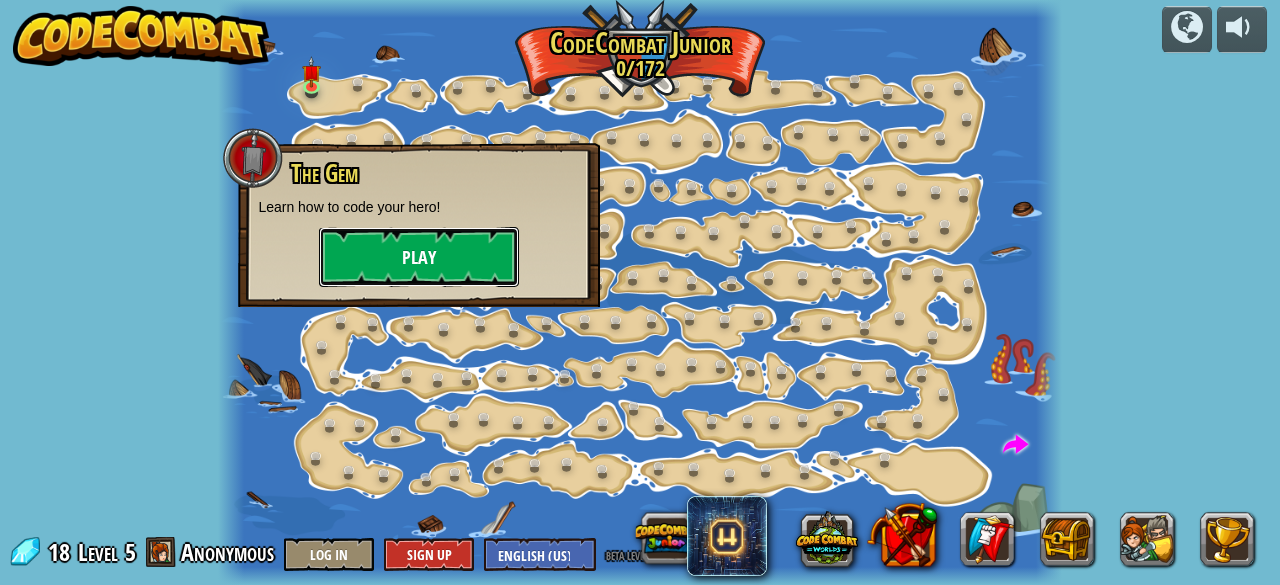 click on "Play" at bounding box center [419, 257] 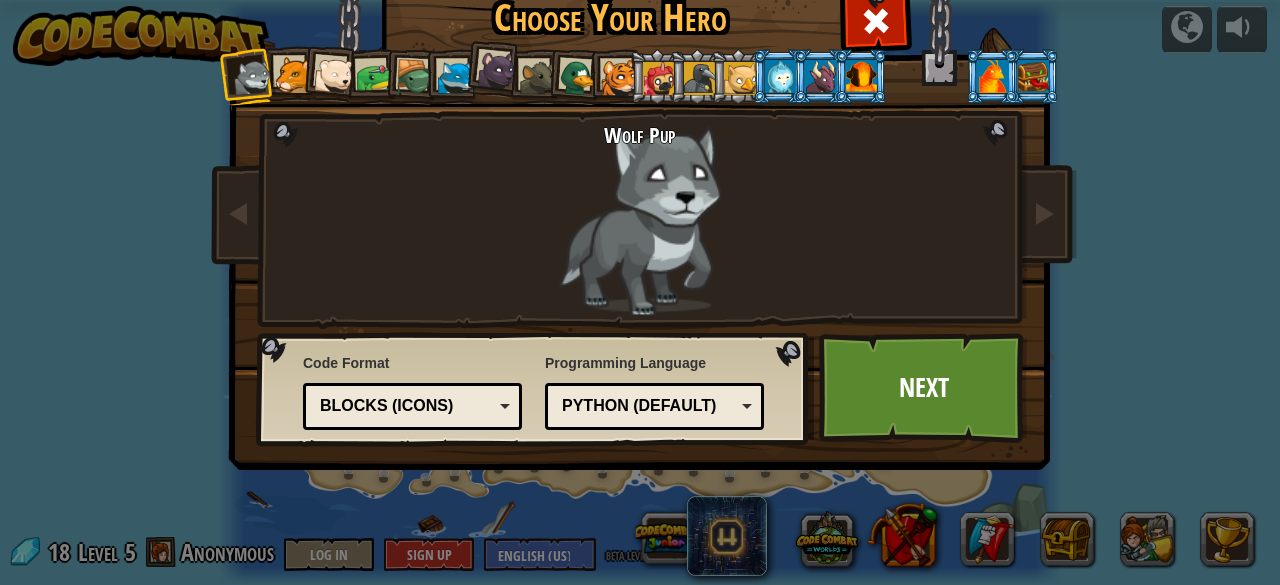 click on "Code Format Text code Blocks and code Blocks Blocks (Icons) Blocks (Icons) Blocks - Drag and drop blocks for tablets or younger learners Blocks and code - Blocks and text code side-by-side Blocks (Icons) - Icon-based blocks for phones or pre-readers Text code - Type text-based code in a real code editor Programming Language Python (Default) JavaScript Lua C++ Java (Experimental) Python (Default) C++ - (Subscriber Only) Game development and high performance computing. Java (Experimental) - (Subscriber Only) Android and enterprise. JavaScript - The language of the web. (Not the same as Java.) Lua - Game scripting language. Python (Default) - Simple yet powerful, great for beginners and experts." at bounding box center [533, 389] 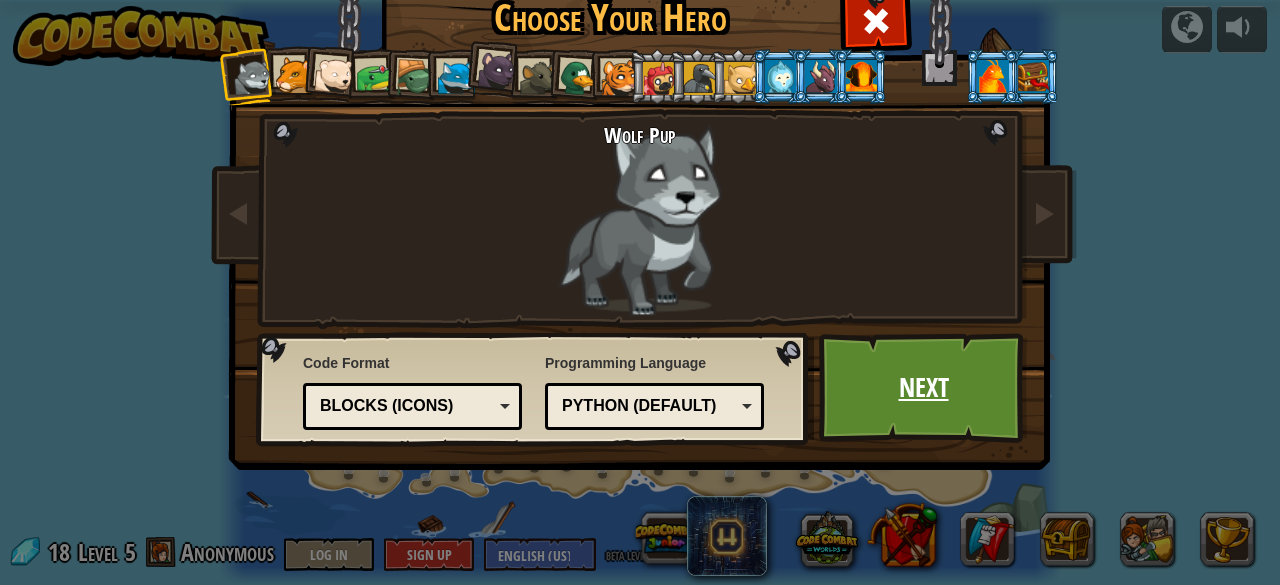 click on "Next" at bounding box center (923, 388) 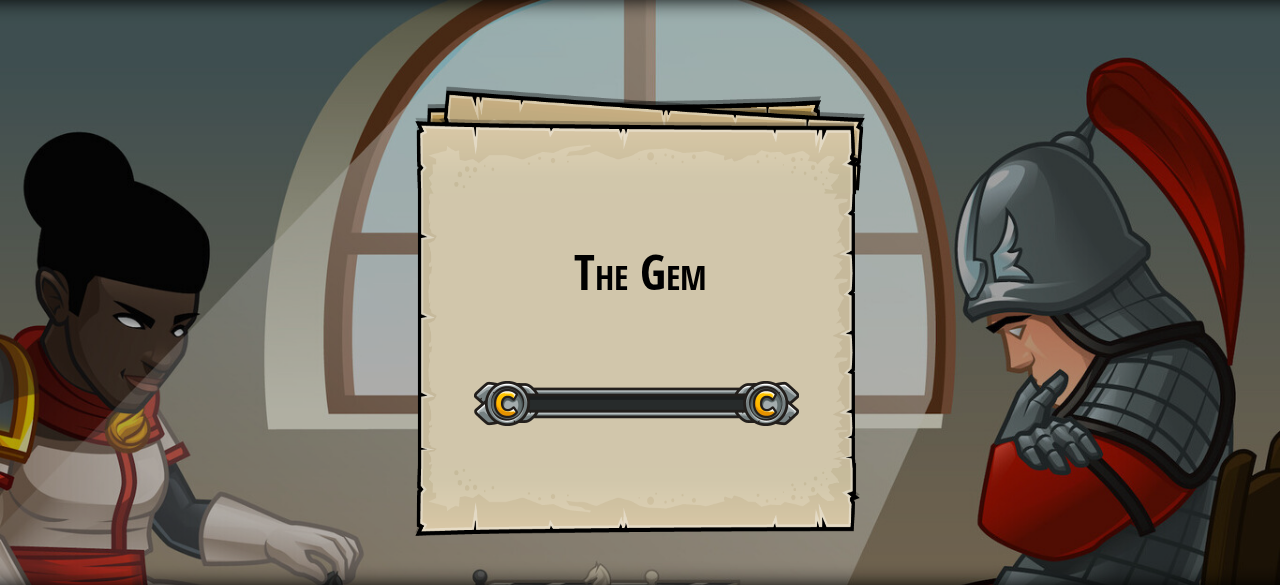 click on "The Gem Goals Start Level Error loading from server. Try refreshing the page. You'll need a subscription to play this level. Subscribe You'll need to join a course to play this level. Back to my courses Ask your teacher to assign a license to you so you can continue to play CodeCombat! Back to my courses This level is locked. Back to my courses Toggle play/paused with Ctrl+P." at bounding box center (640, 292) 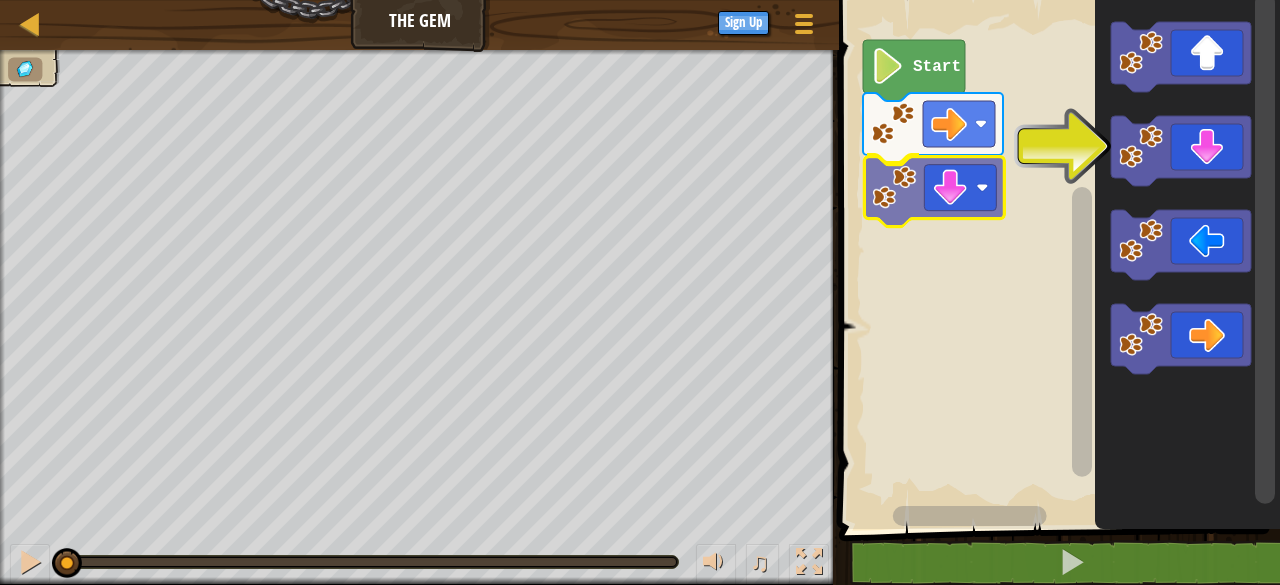 click on "Start" at bounding box center (1056, 259) 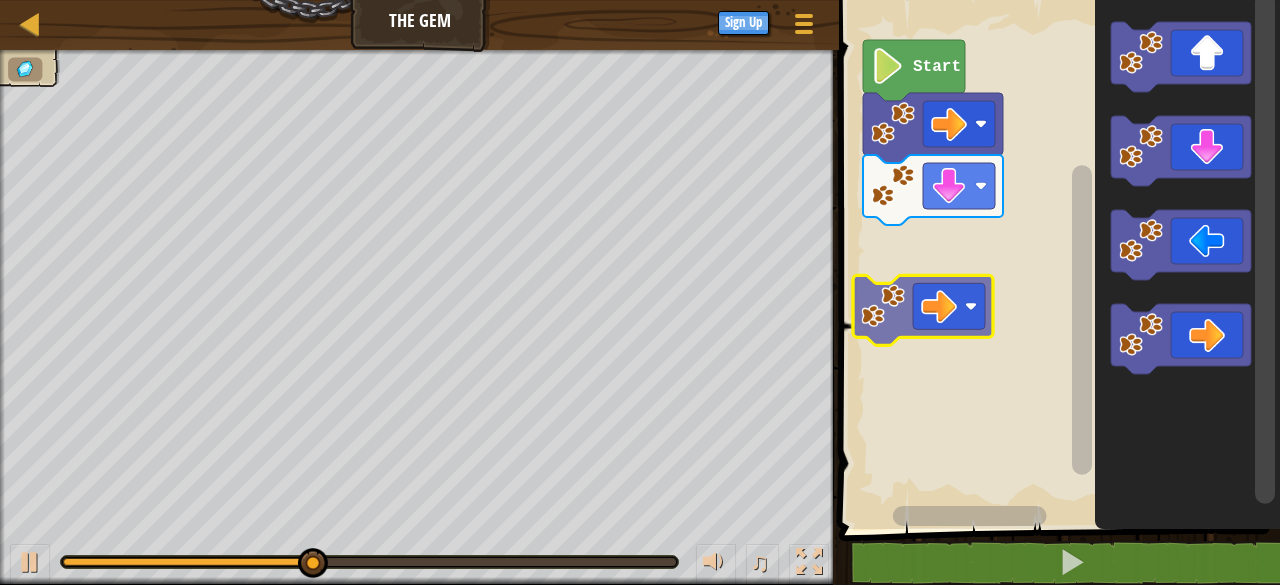 click on "Start" at bounding box center [1056, 259] 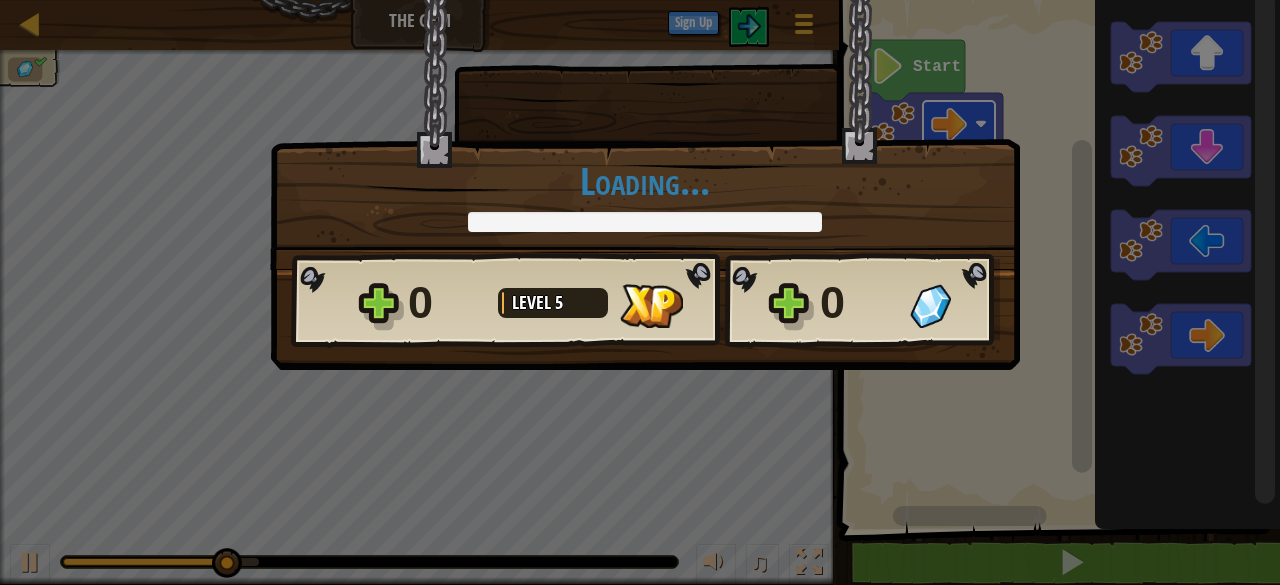 click on "× How fun was this level? Loading... Reticulating Splines... Loading... 0 Level 5 0 Want to save your code? Create a free account! Sign Up to Save Progress Saving Progress Continue" at bounding box center (645, 134) 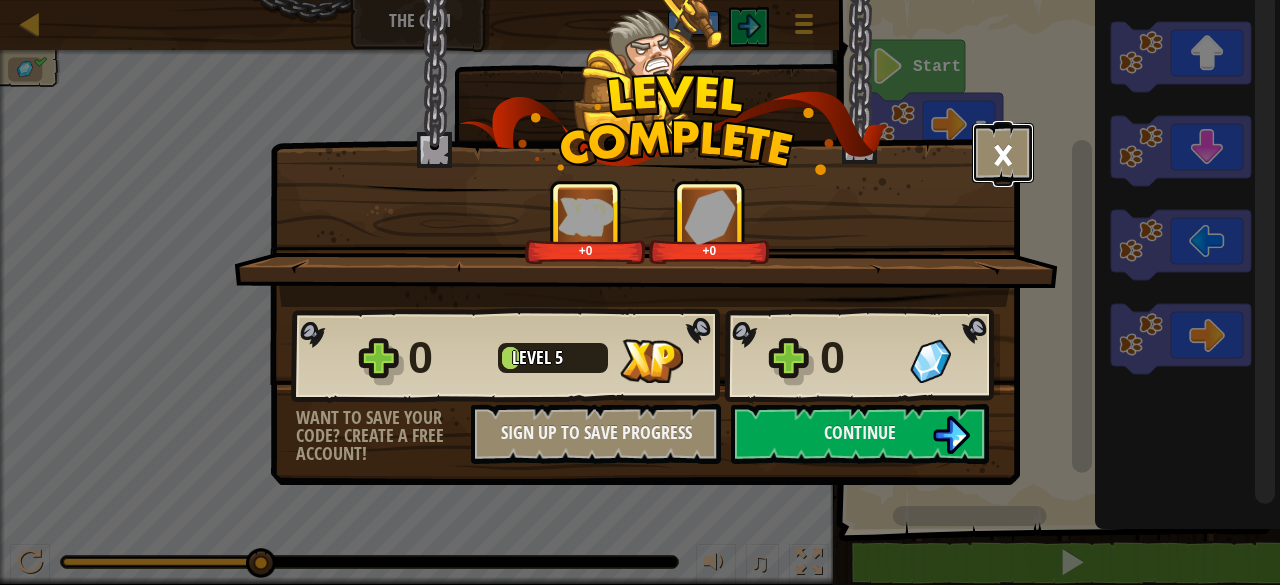 click on "×" at bounding box center [1003, 153] 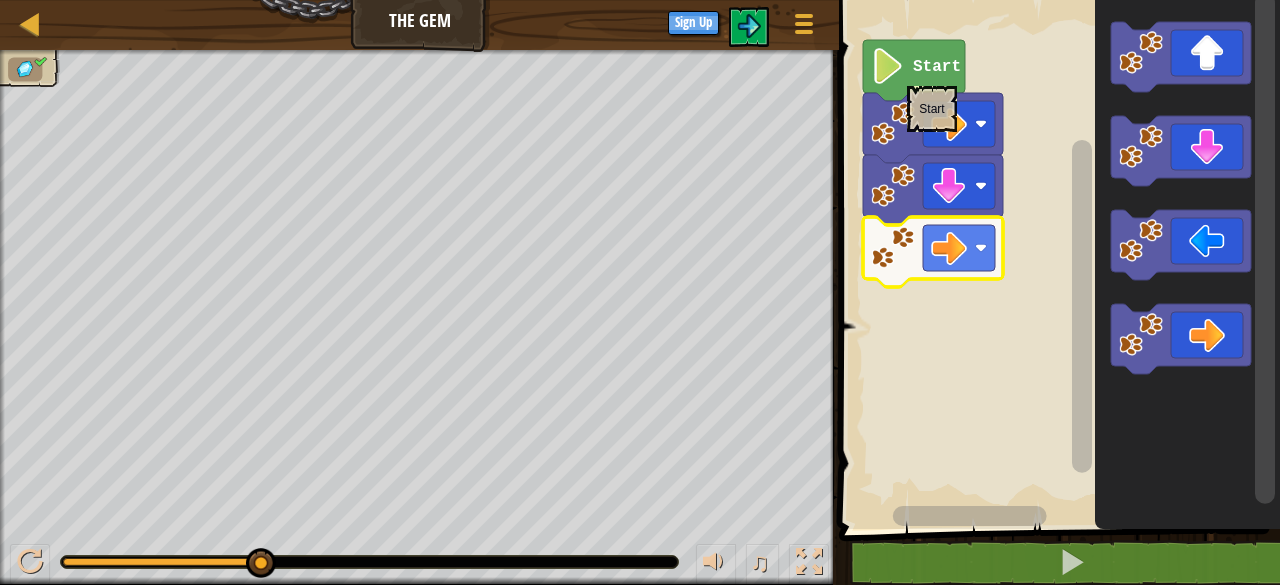 click 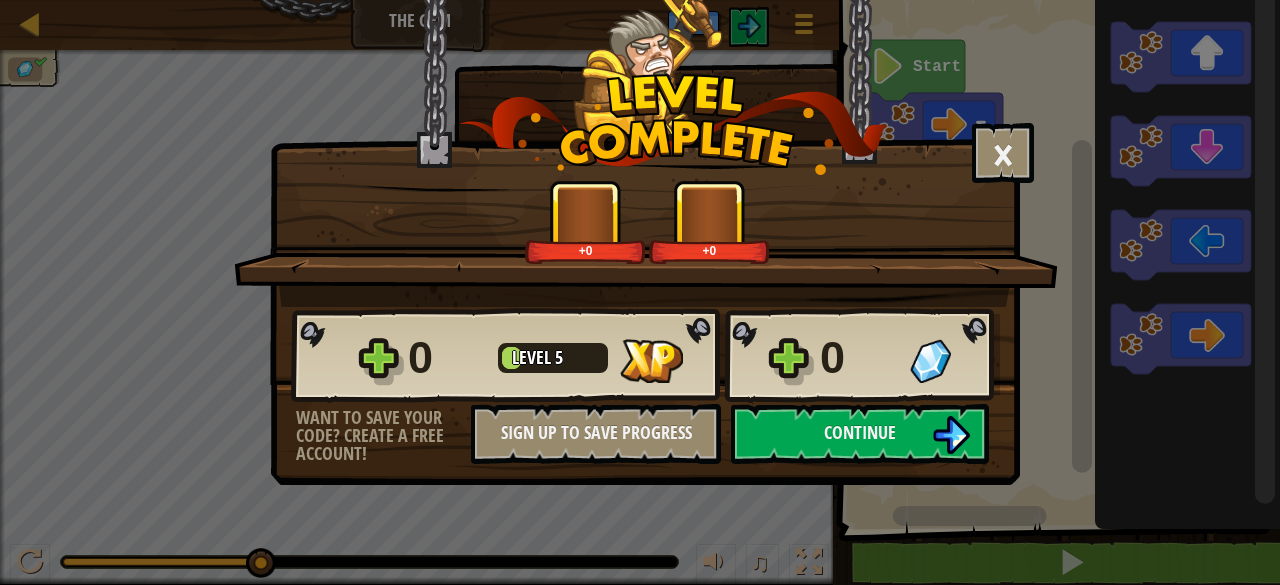 click on "× How fun was this level? +0 +0 Reticulating Splines... 0 Level 5 0 Want to save your code? Create a free account! Sign Up to Save Progress Saving Progress Continue" at bounding box center (640, 292) 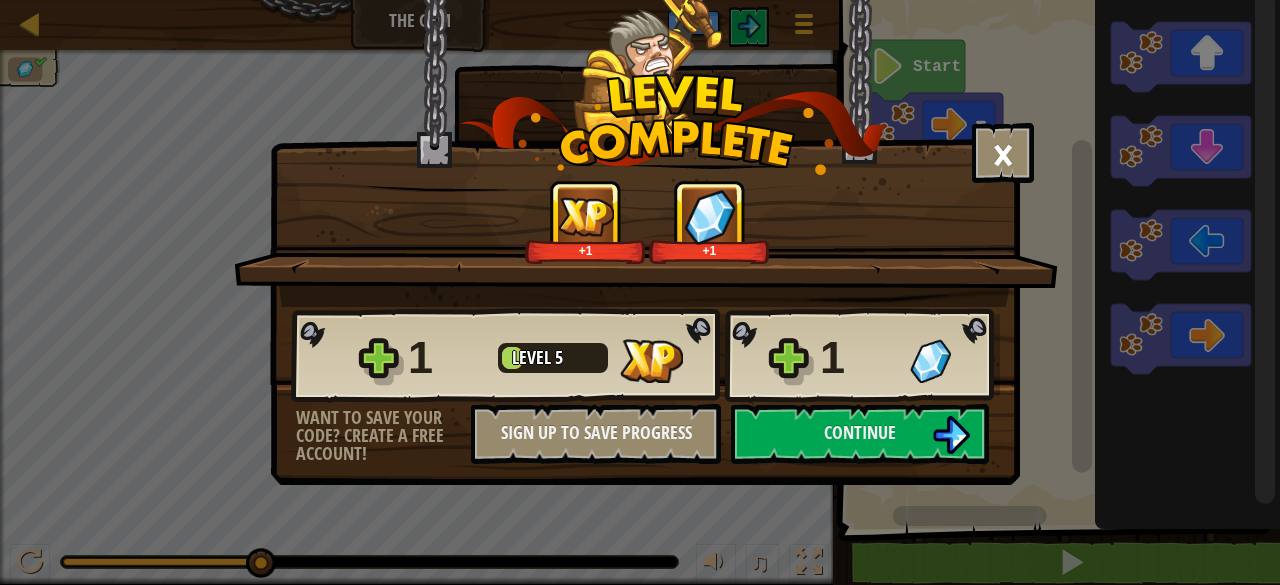click on "×" at bounding box center (1003, 153) 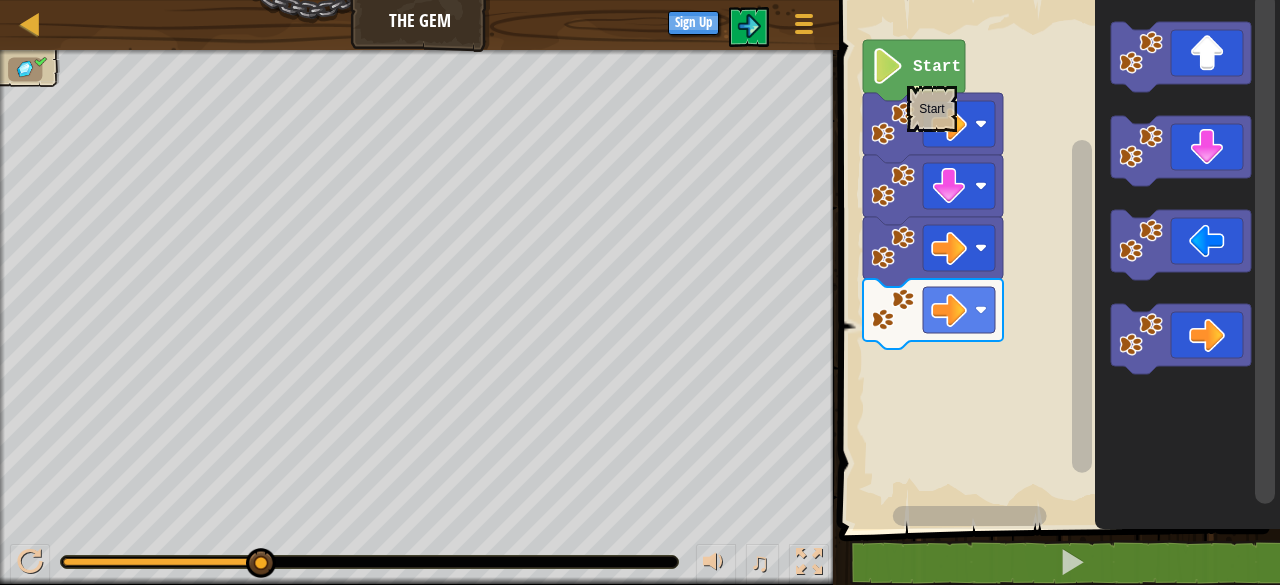 click 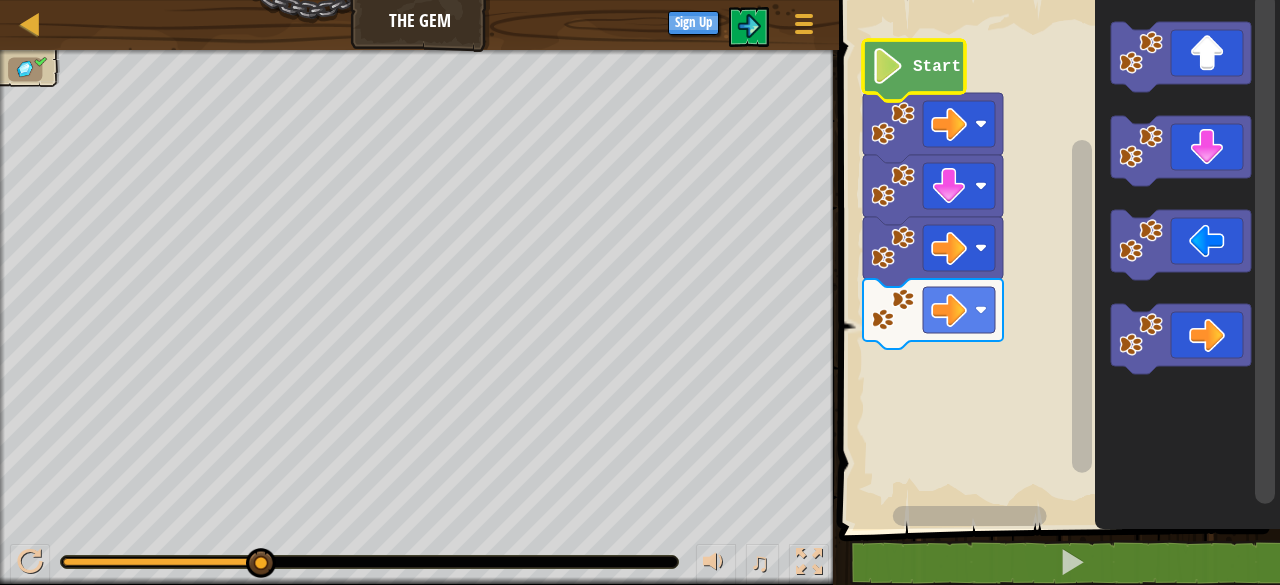 click 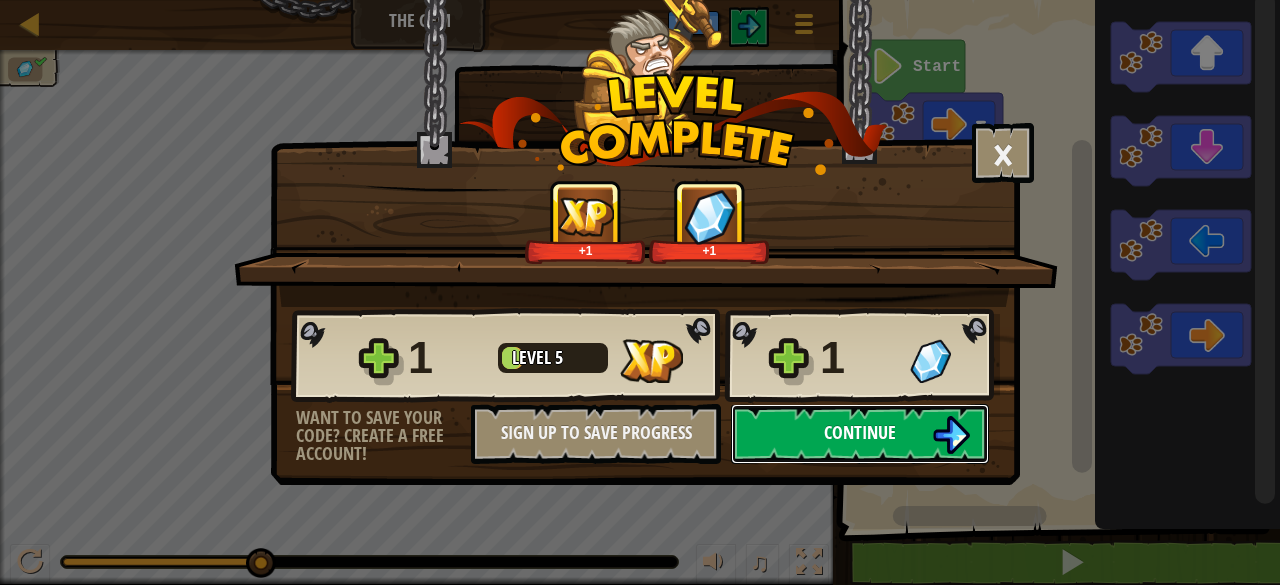 click on "Continue" at bounding box center [860, 432] 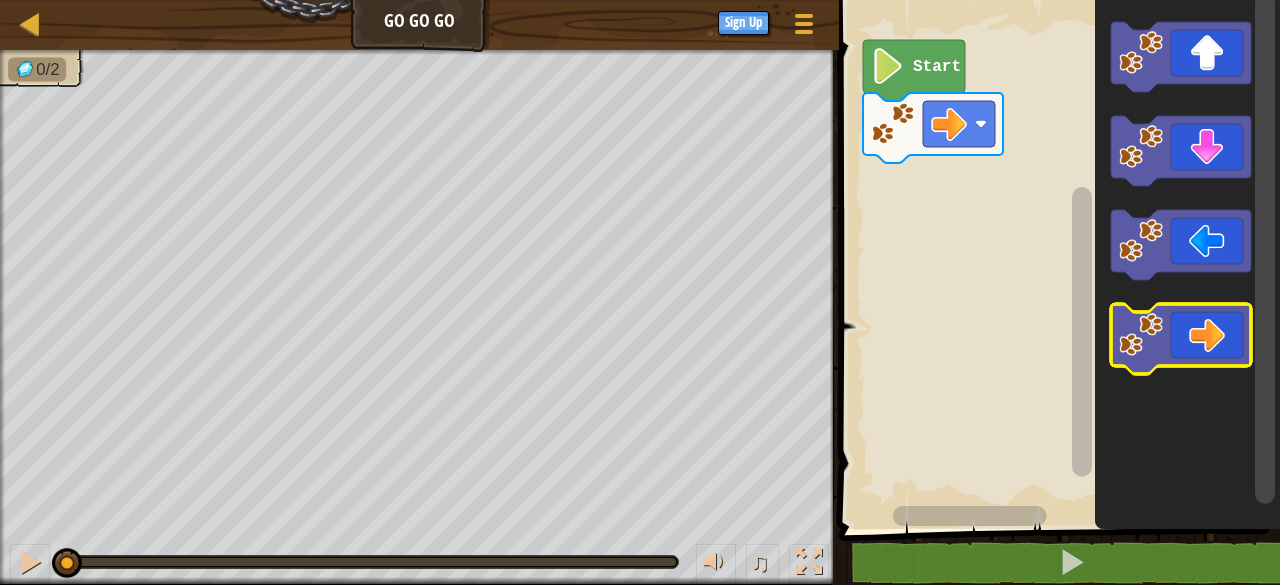 click 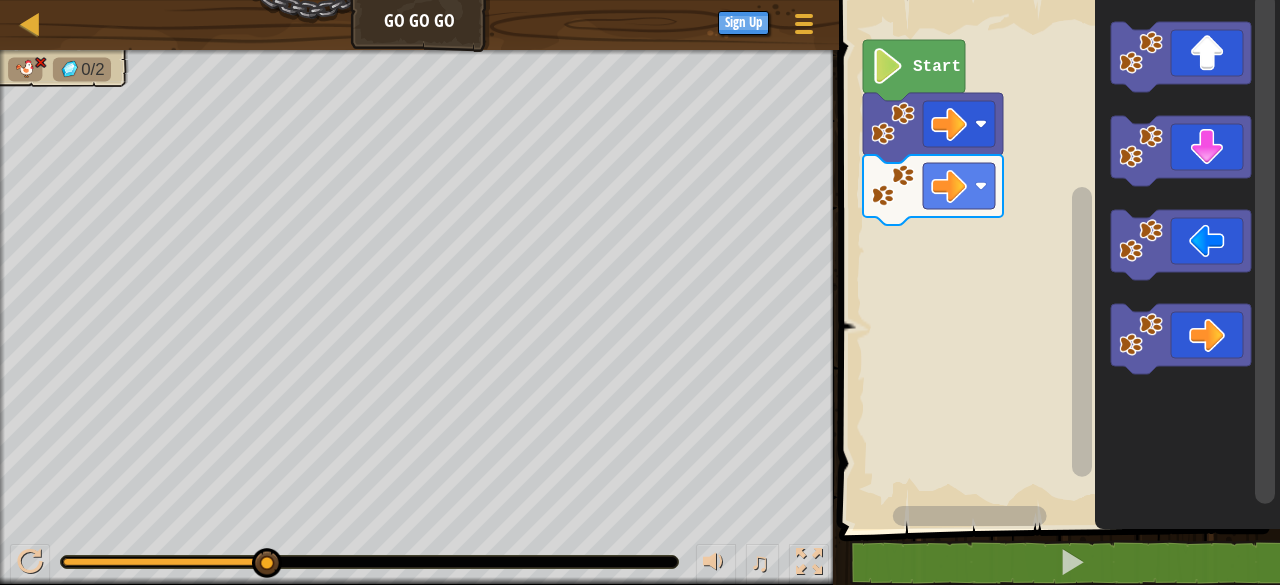 click 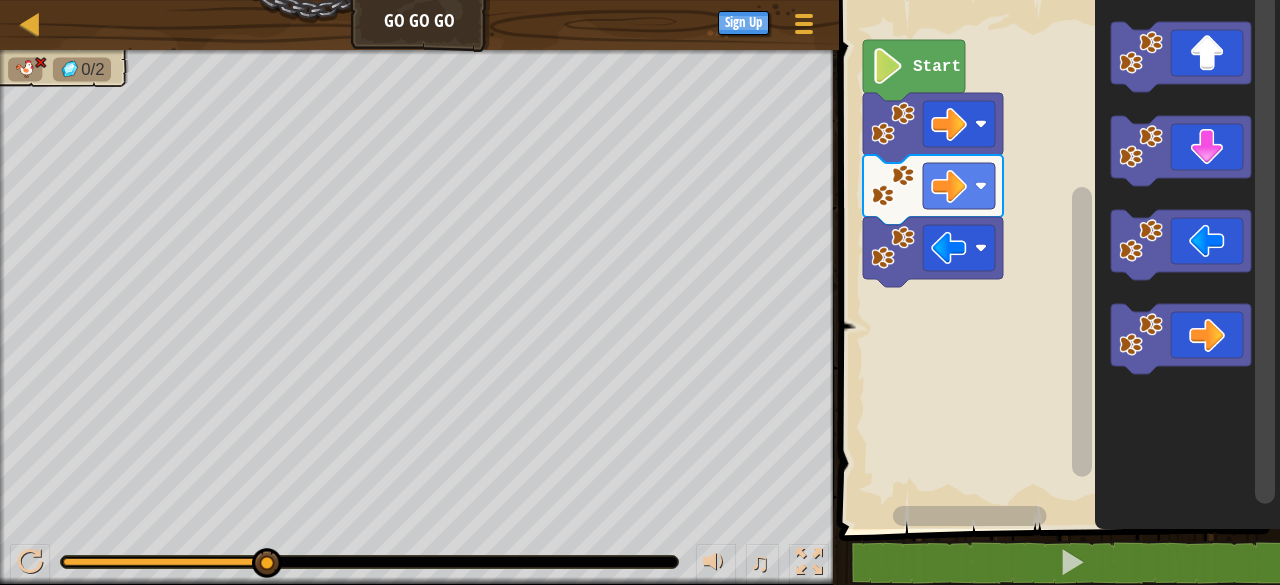 click 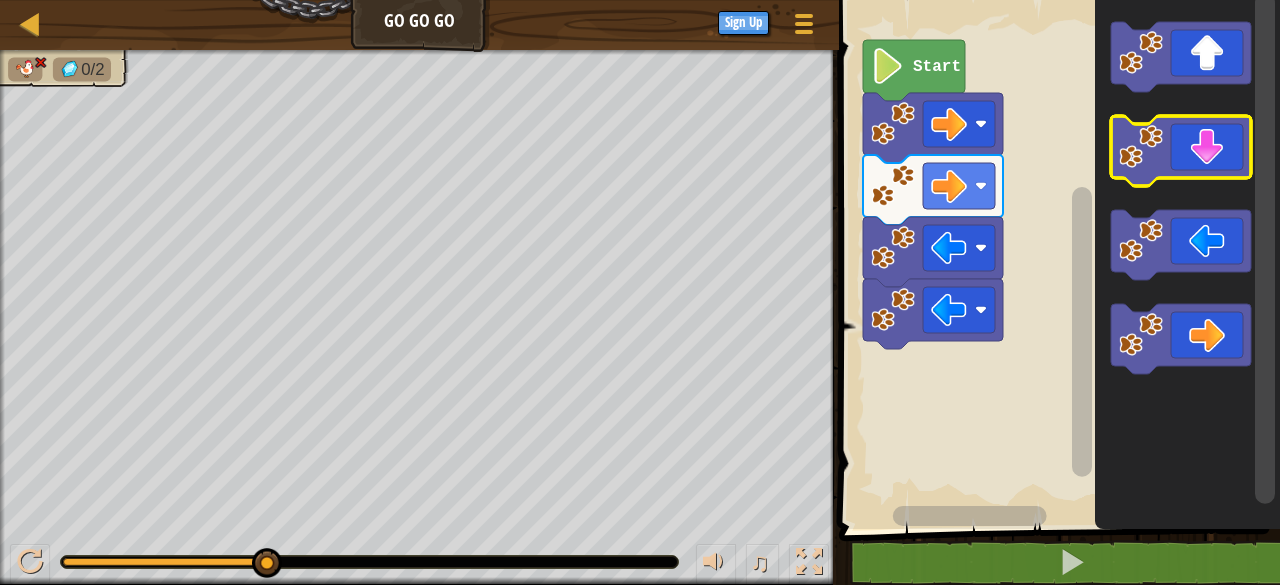 click 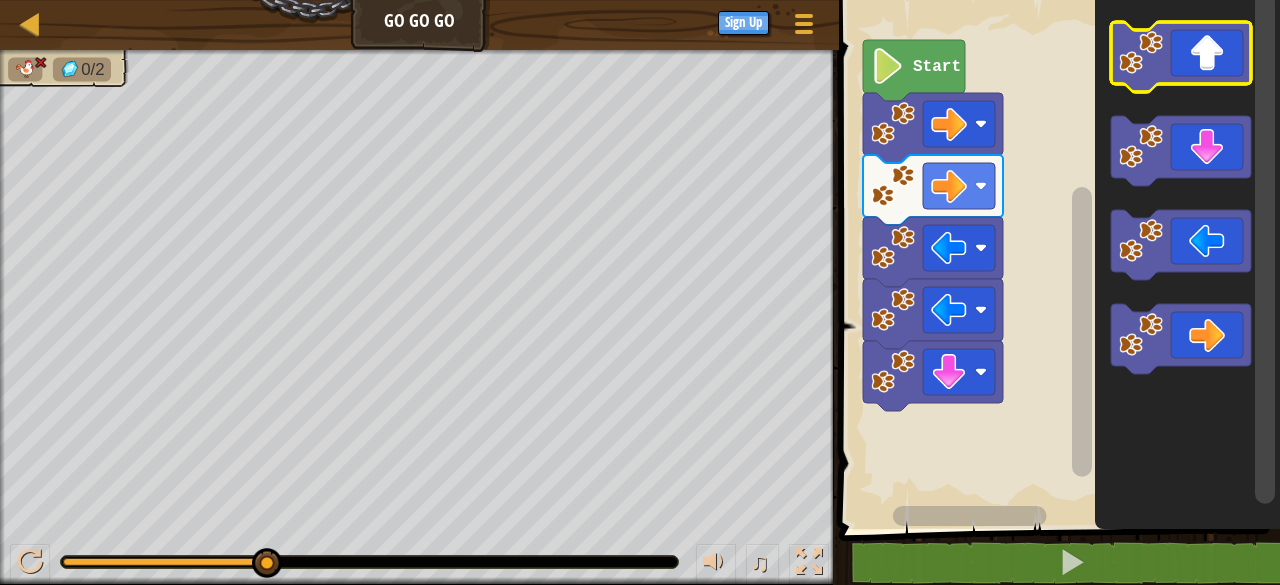 click 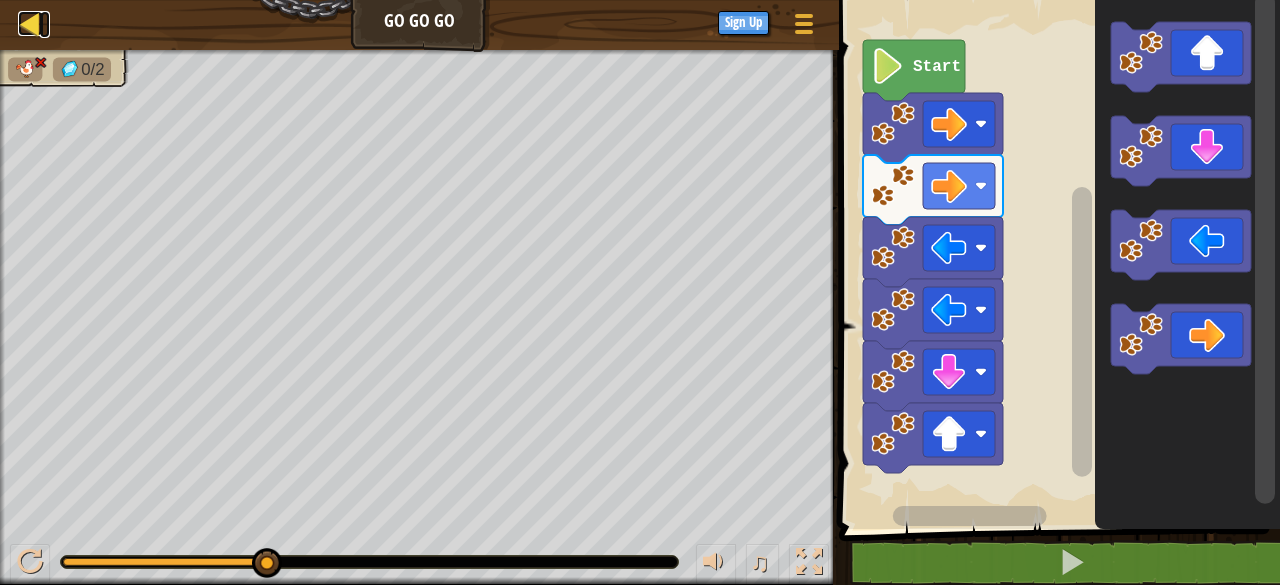click on "Map" at bounding box center [45, 24] 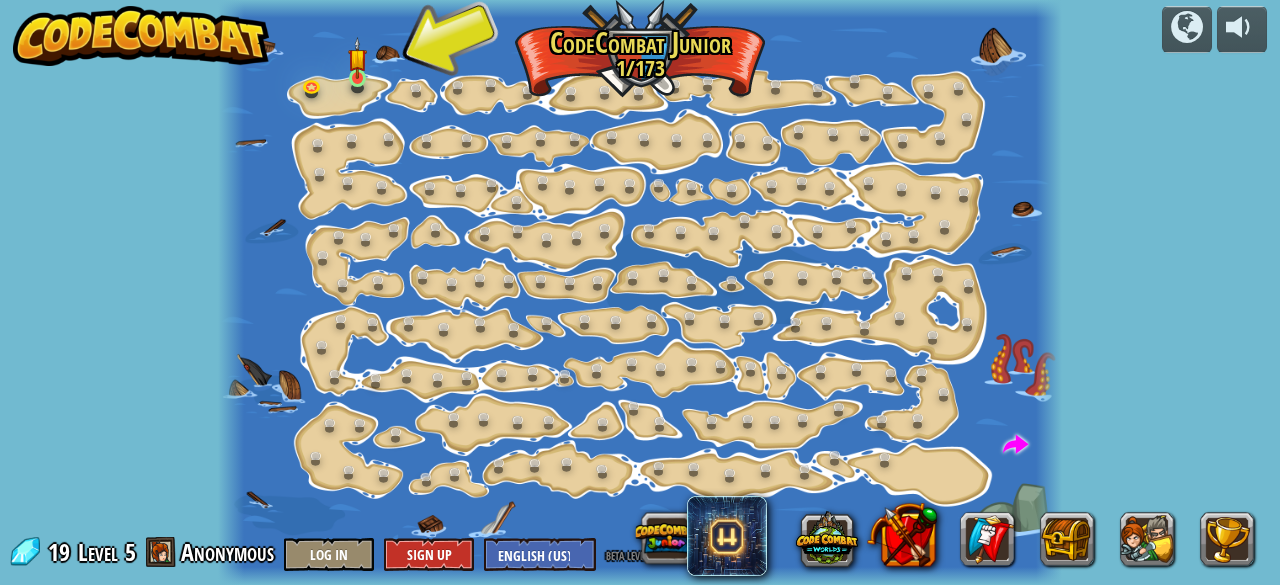 click at bounding box center [357, 58] 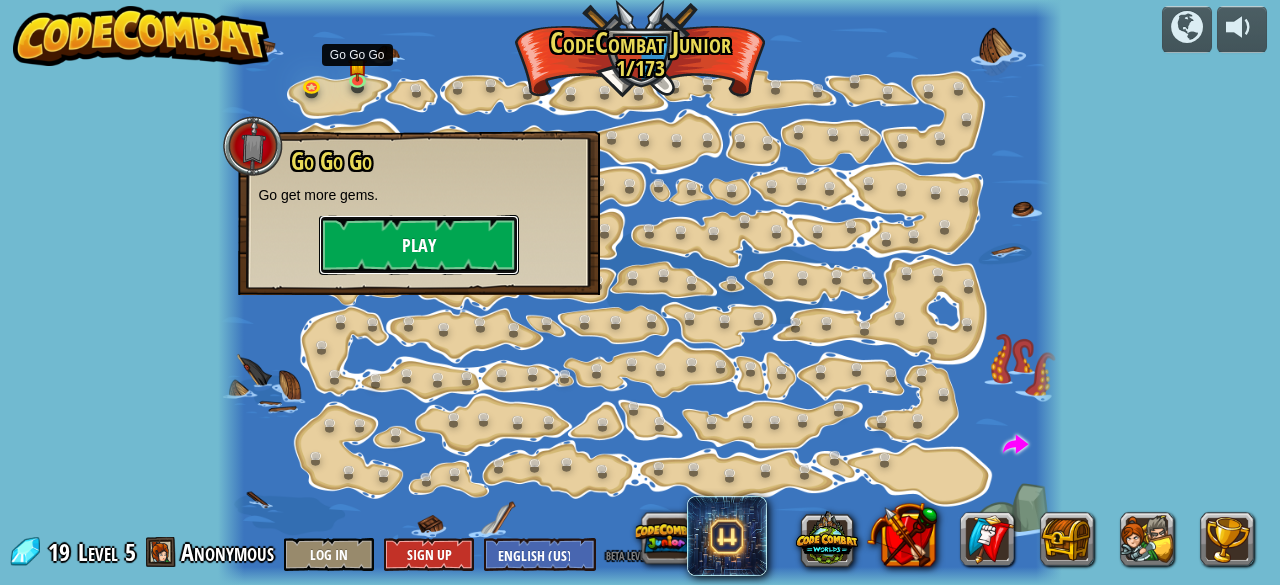 click on "Play" at bounding box center (419, 245) 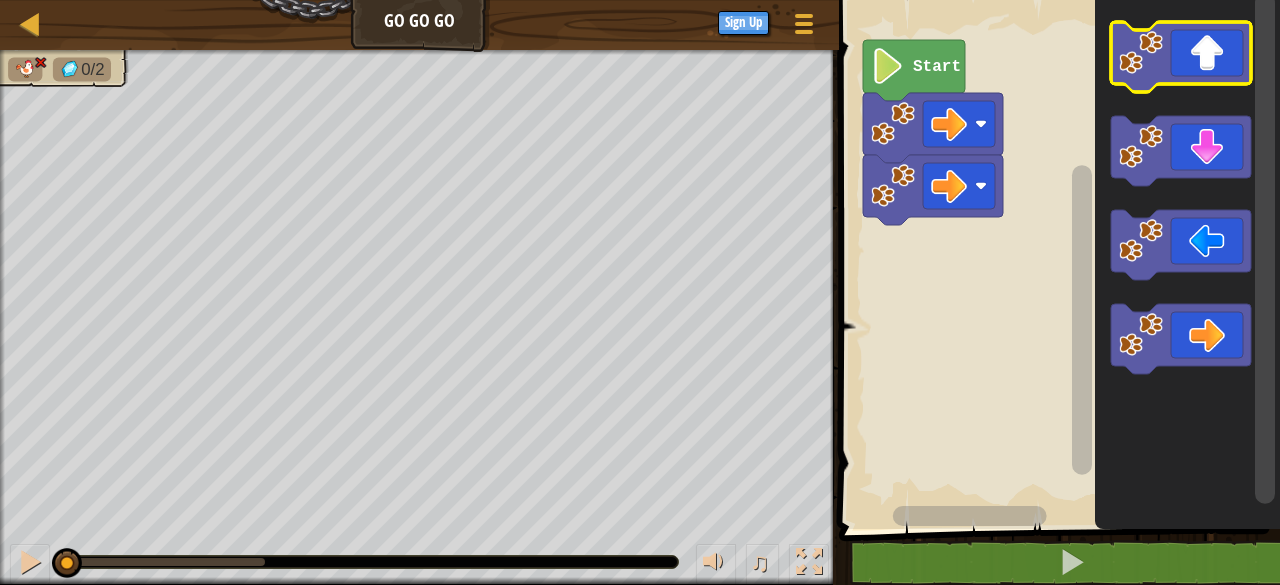 click 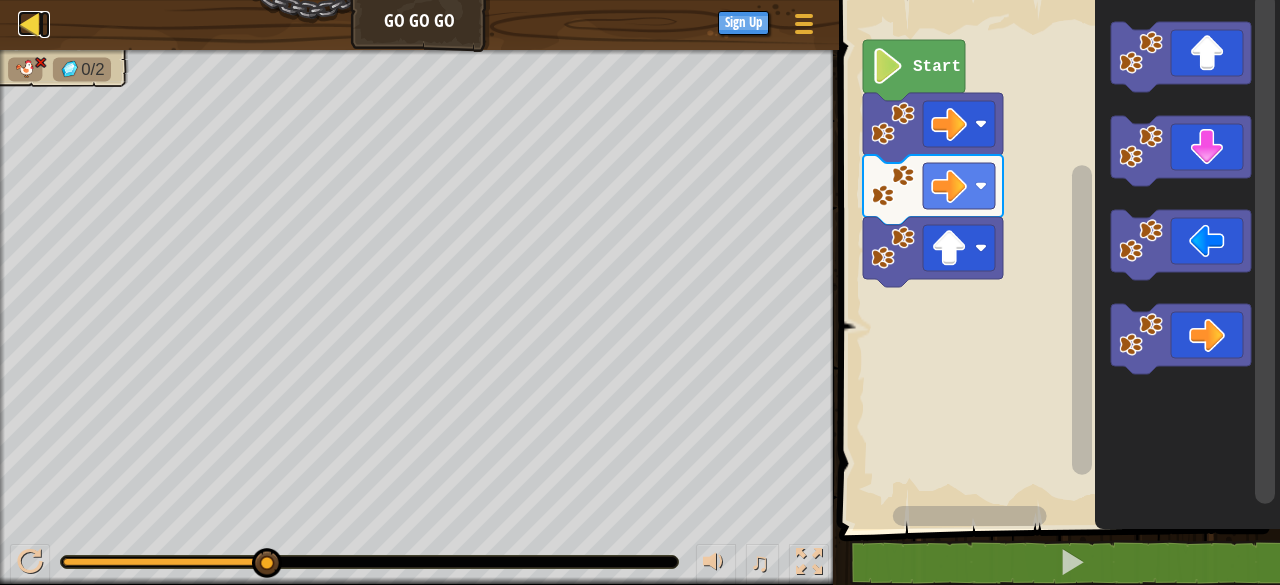 click at bounding box center (30, 23) 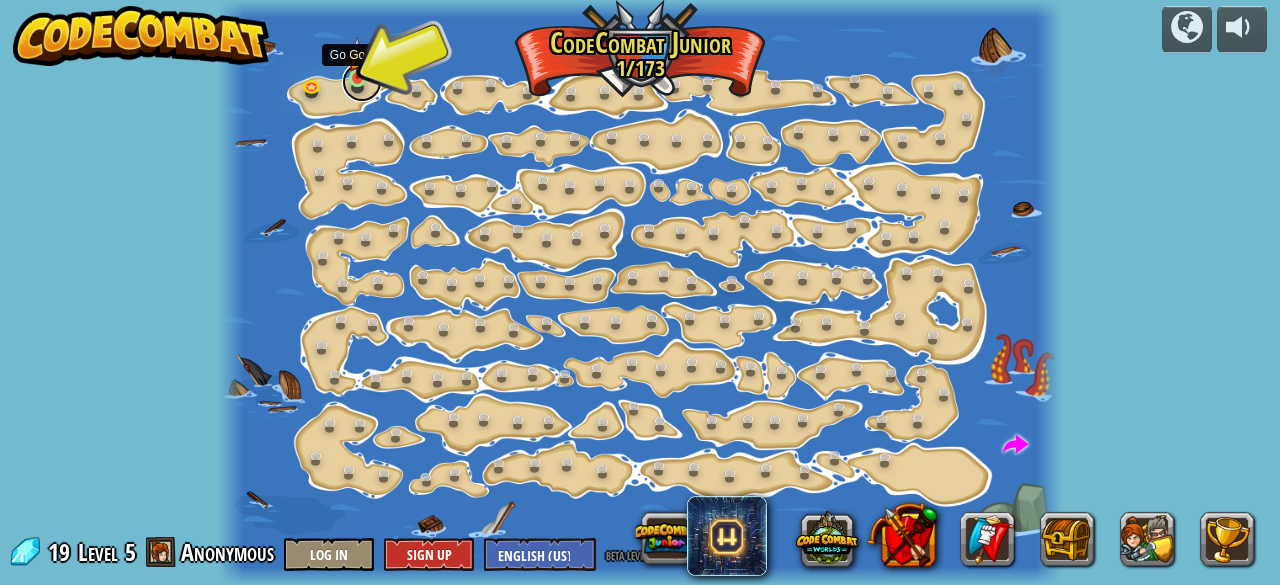 click at bounding box center [362, 82] 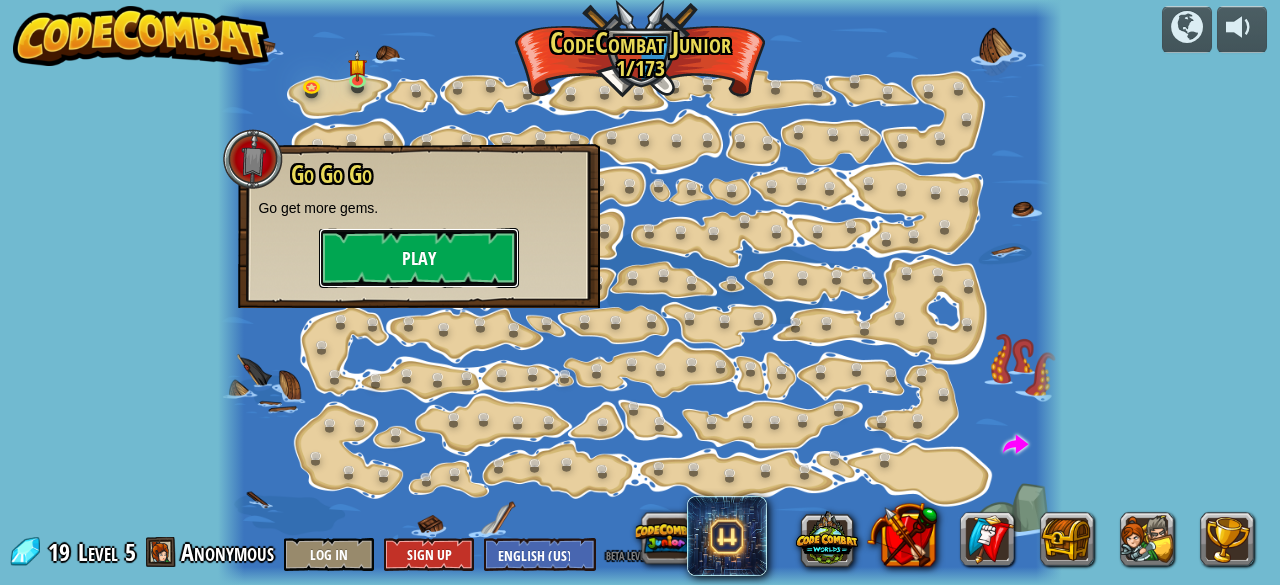 click on "Play" at bounding box center (419, 258) 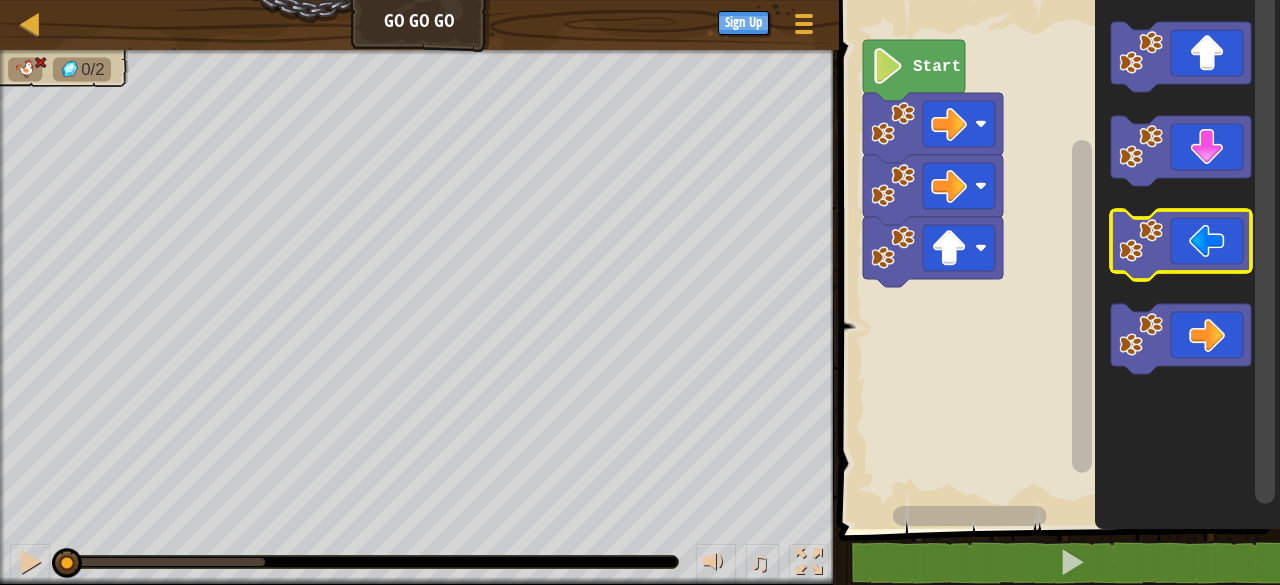 click 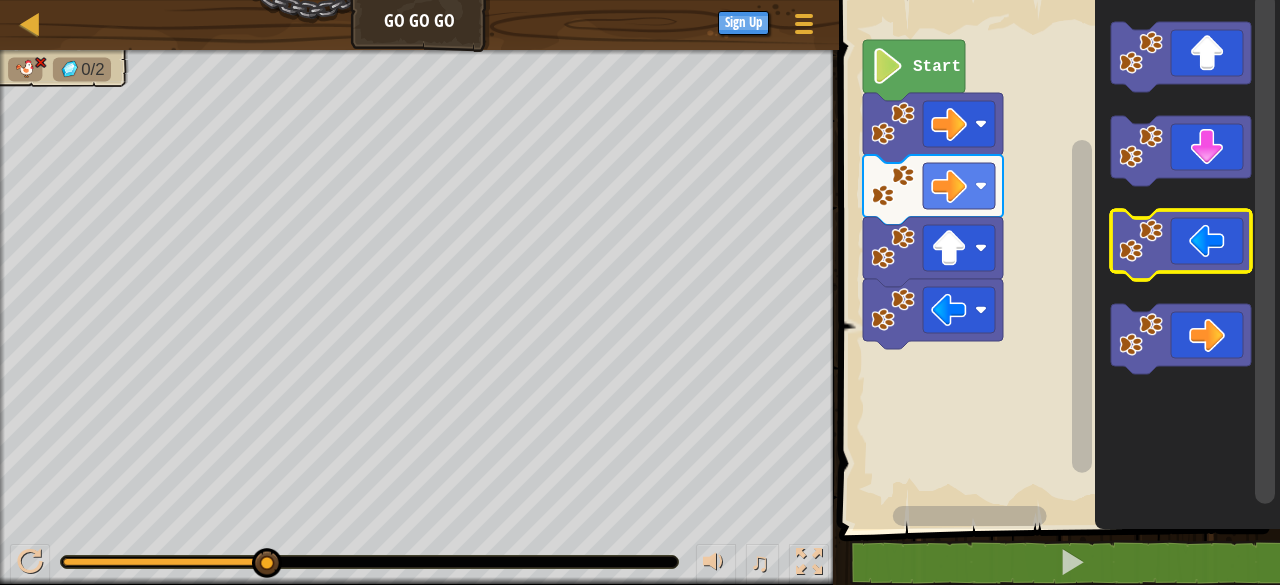 click 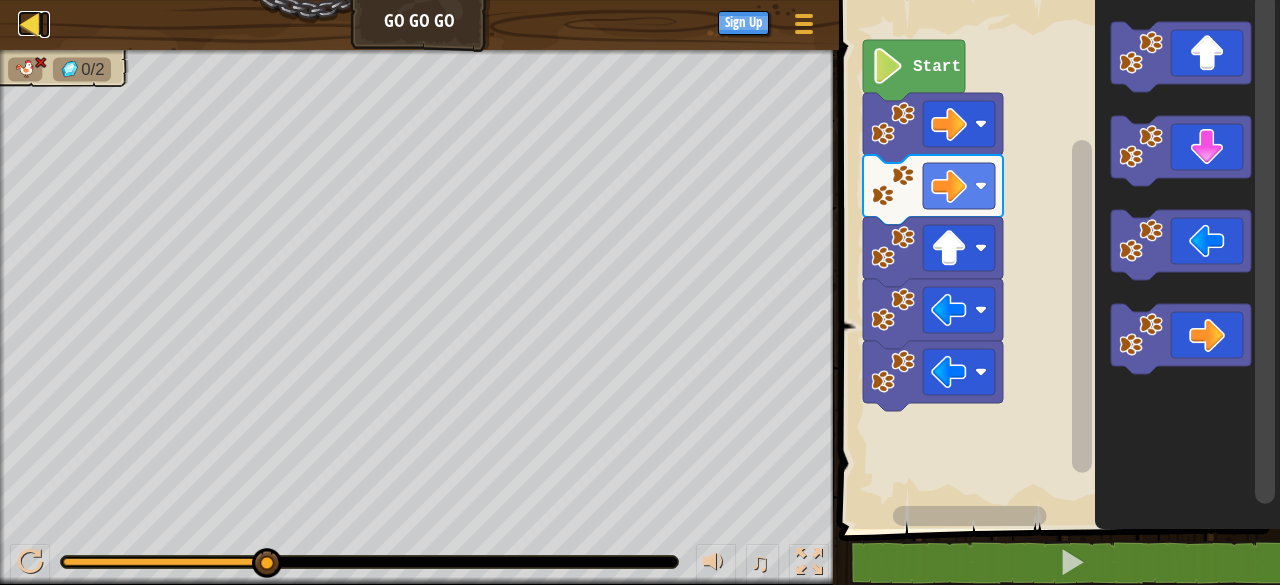 click at bounding box center [30, 23] 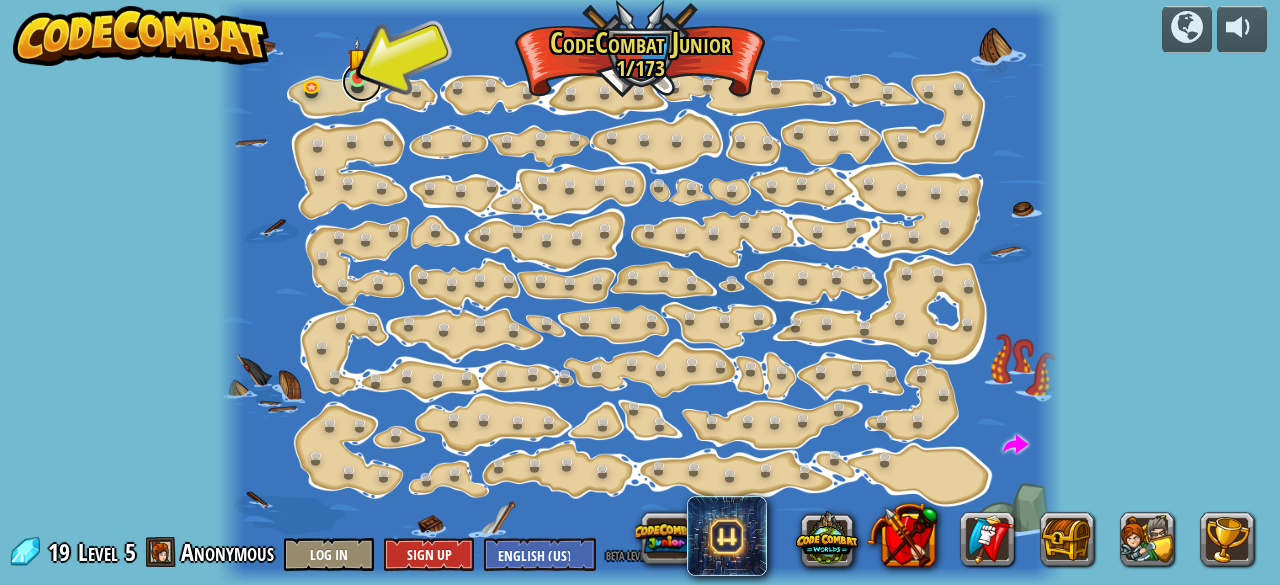 click at bounding box center [362, 82] 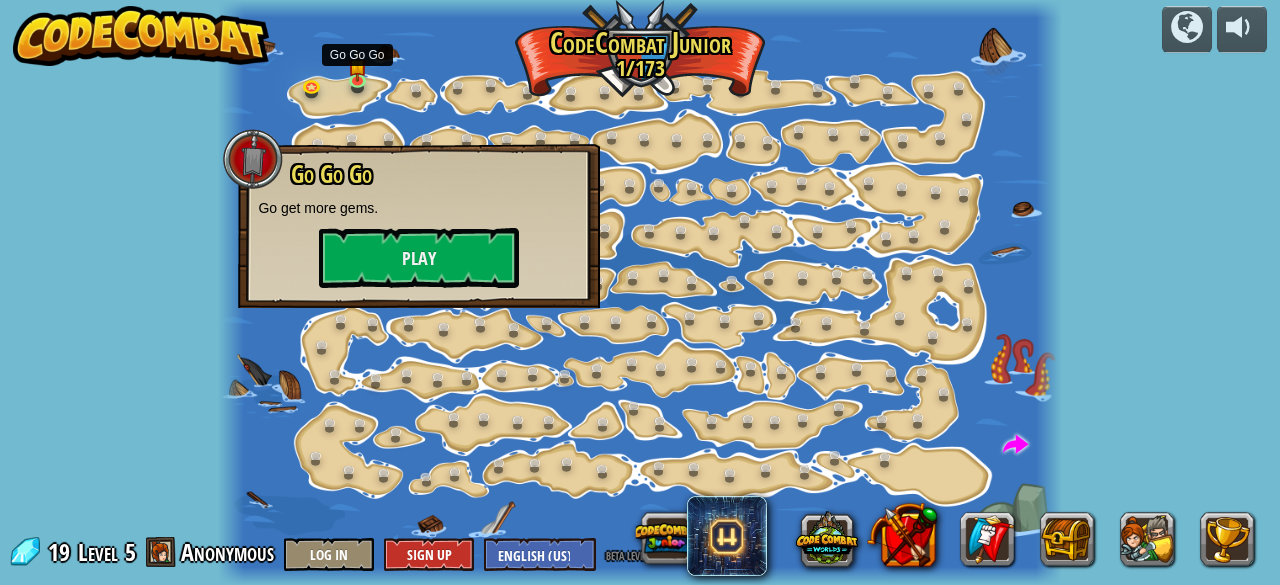 click at bounding box center [639, 292] 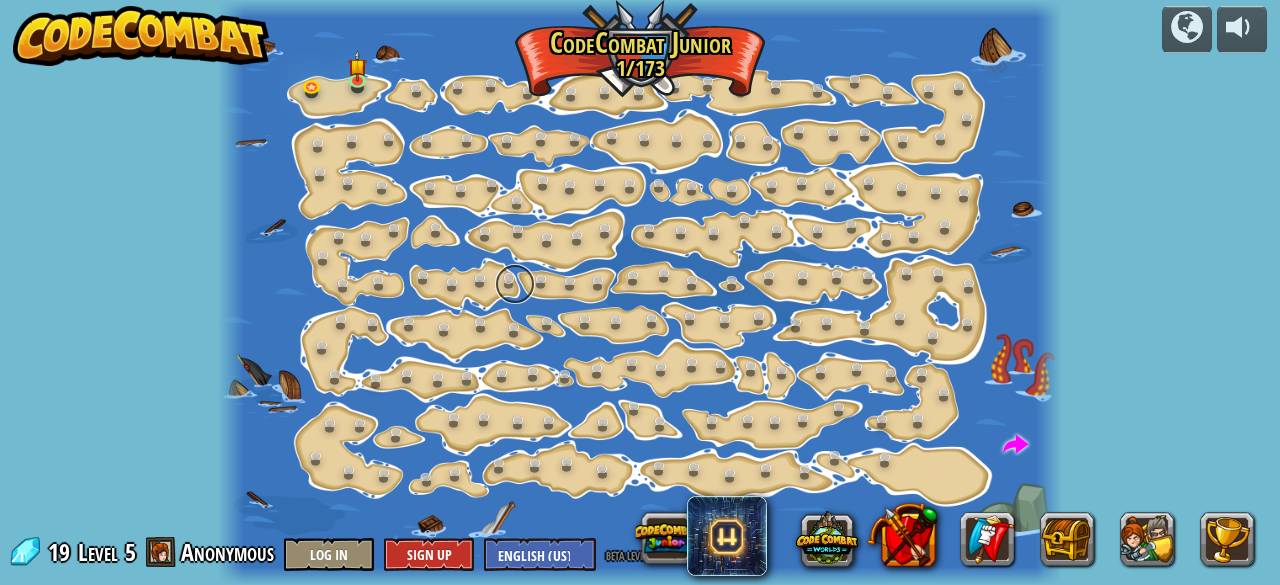 click at bounding box center (515, 284) 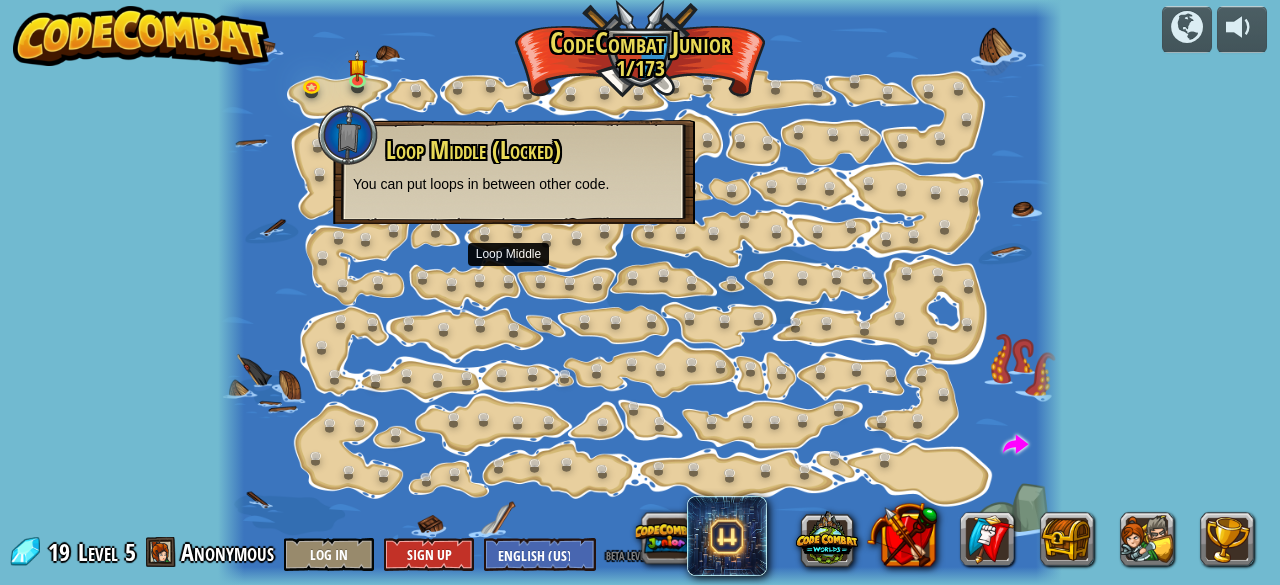 click on "Loop Middle (Locked) You can put loops in between other code." at bounding box center [514, 172] 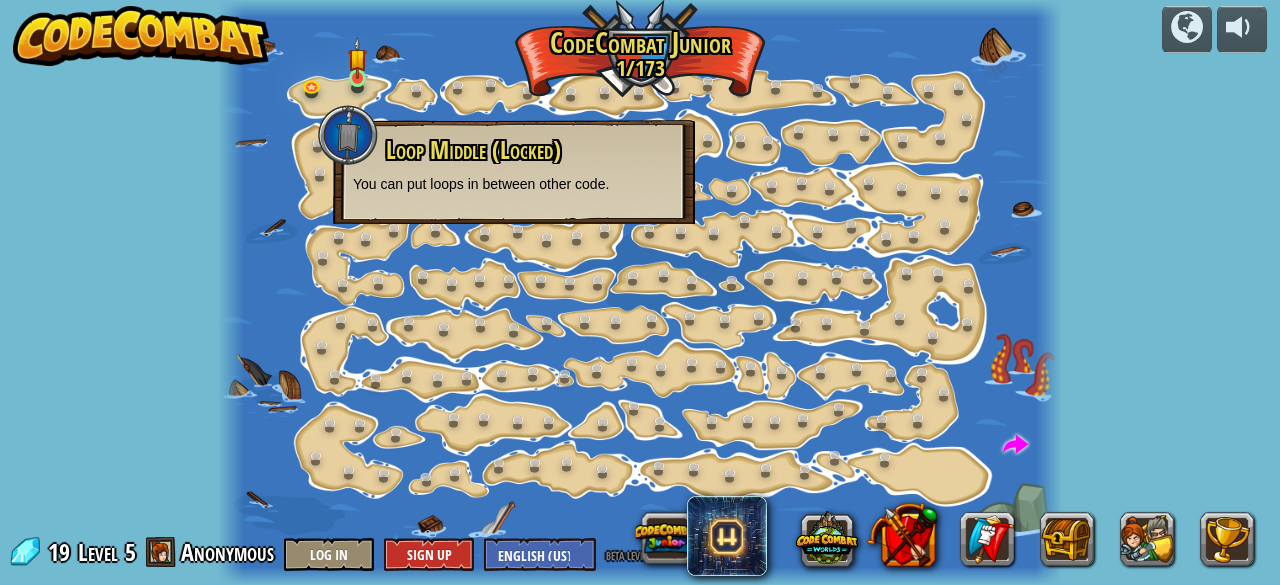 click at bounding box center (357, 58) 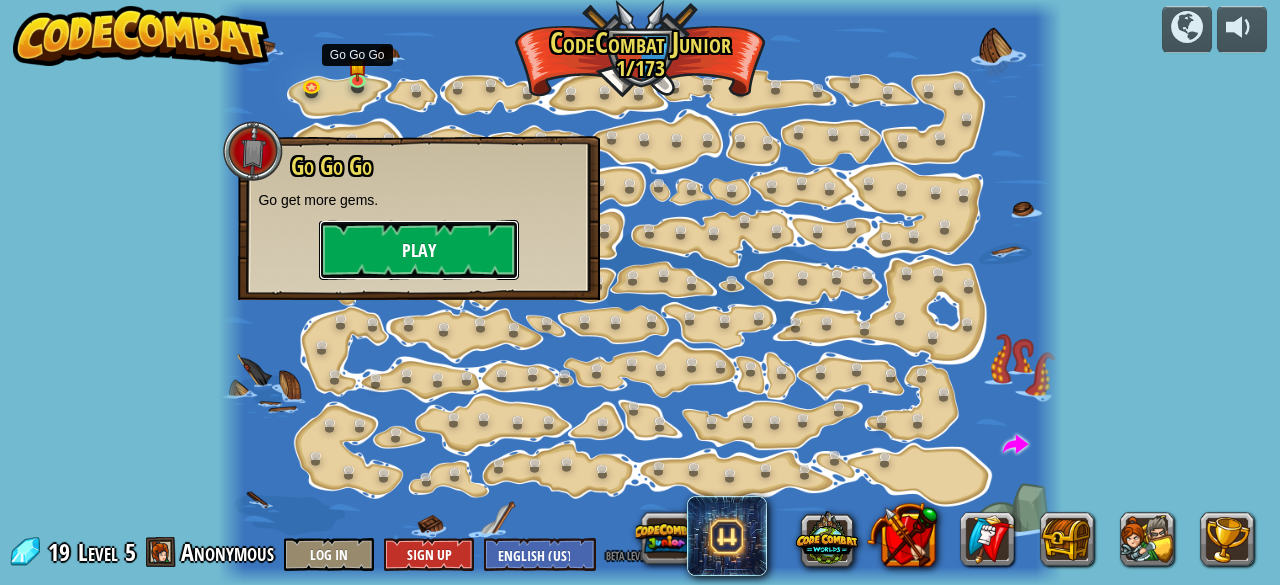 click on "Play" at bounding box center (419, 250) 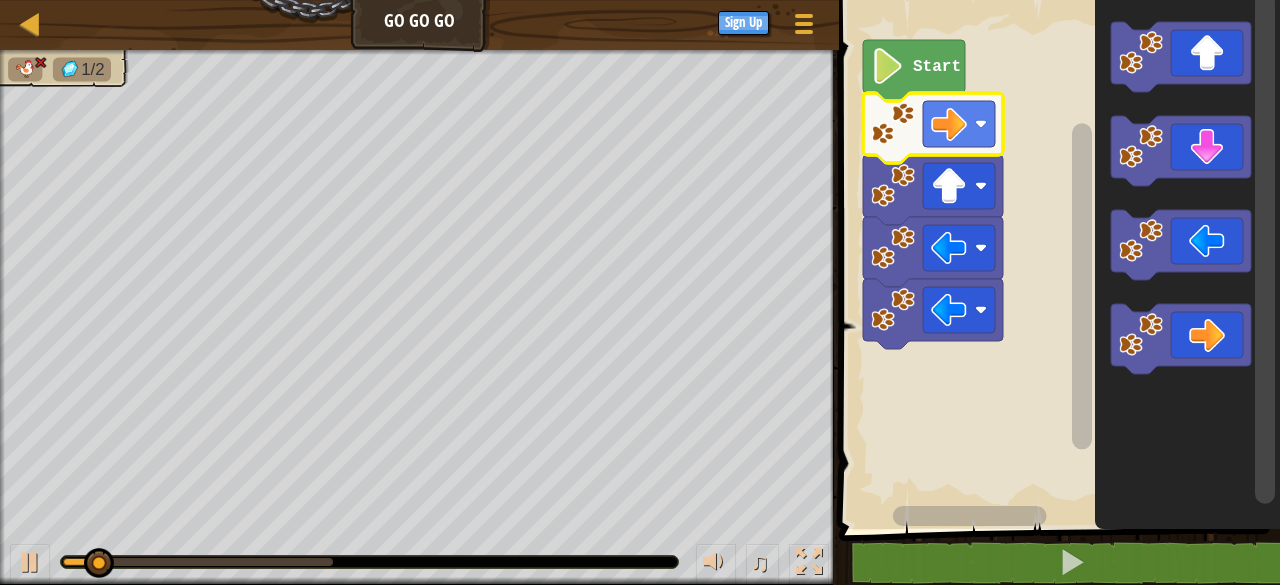 click 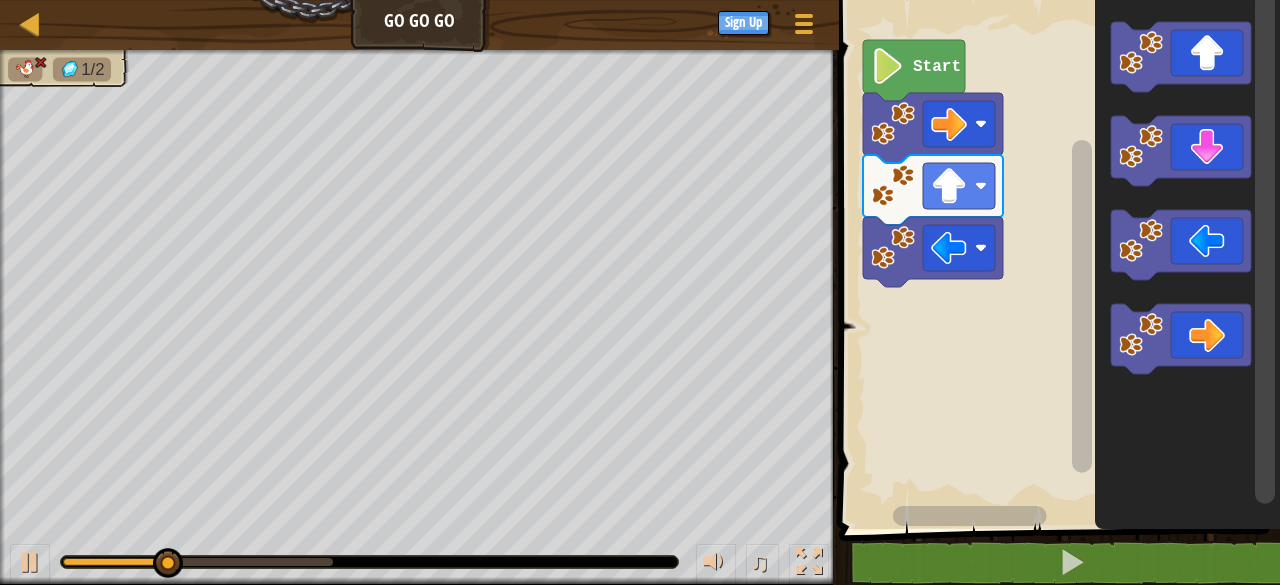 click 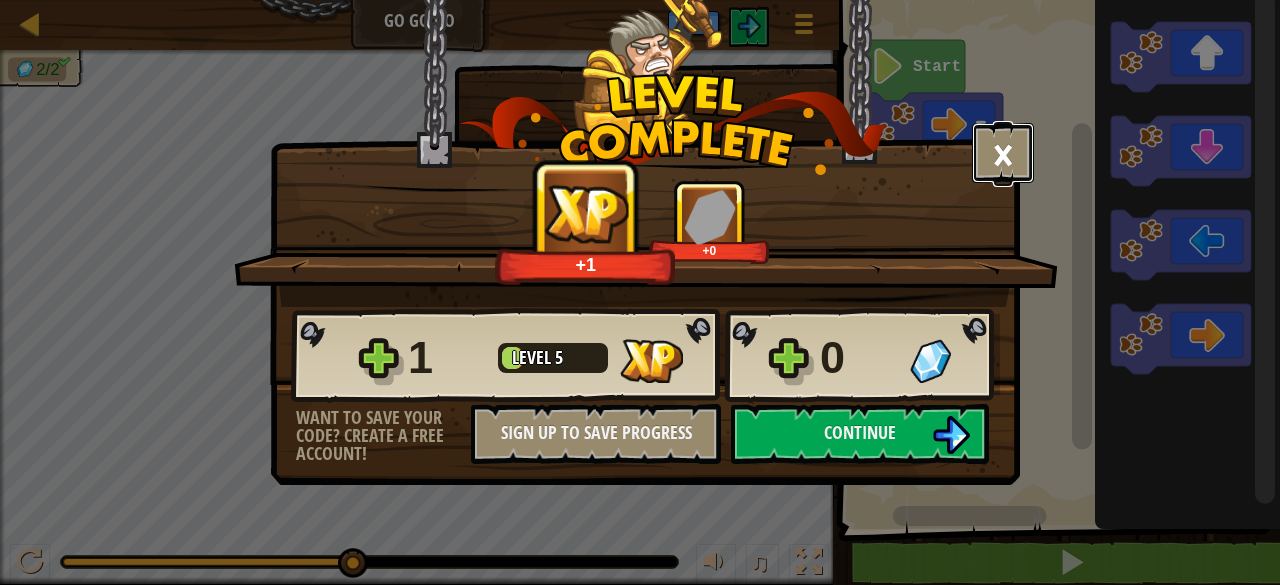 click on "×" at bounding box center (1003, 153) 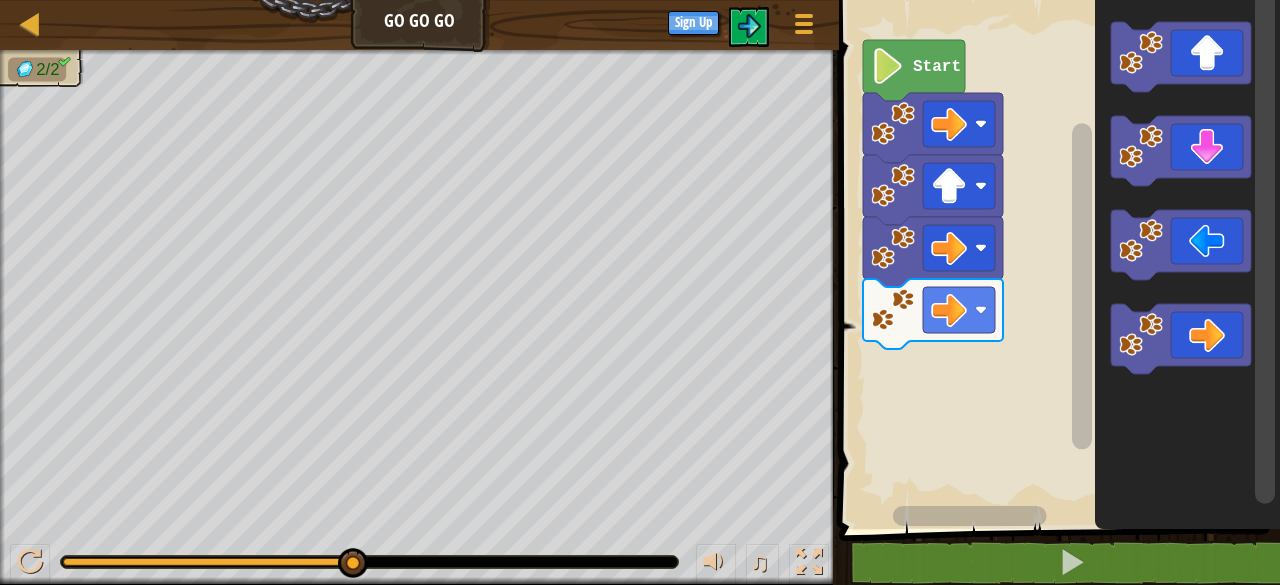 click 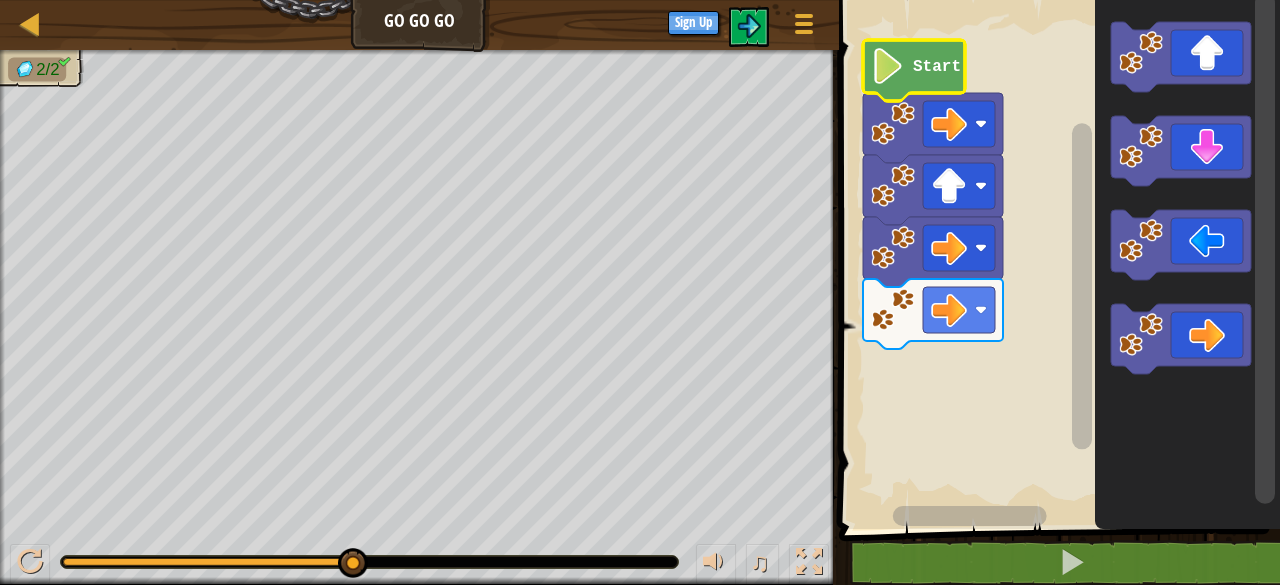 click 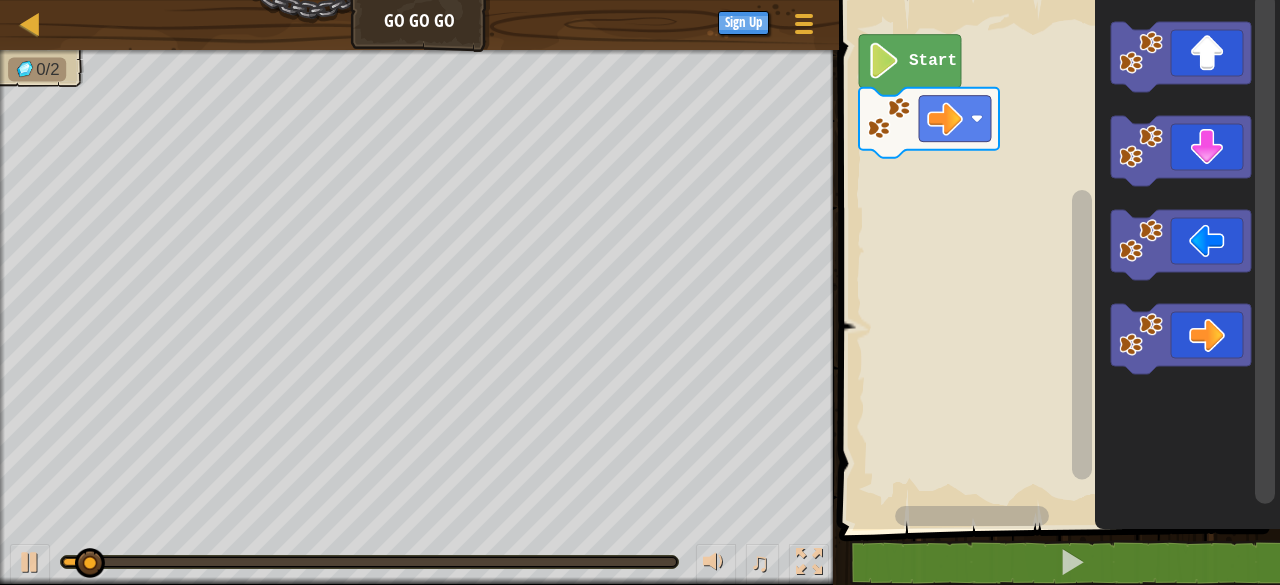 click 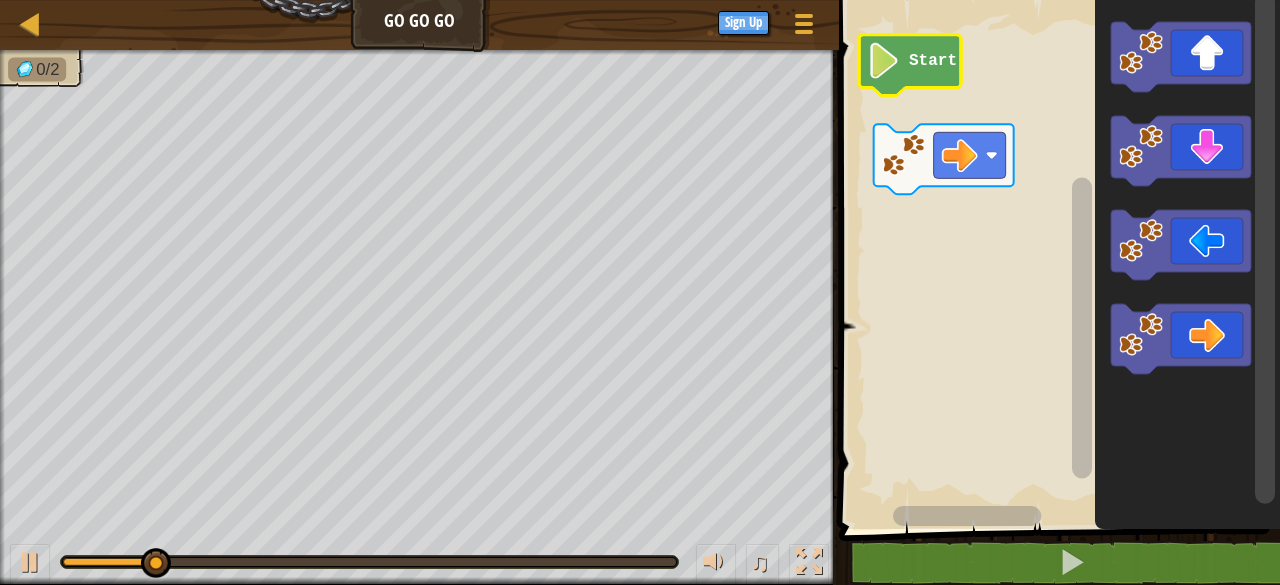 click 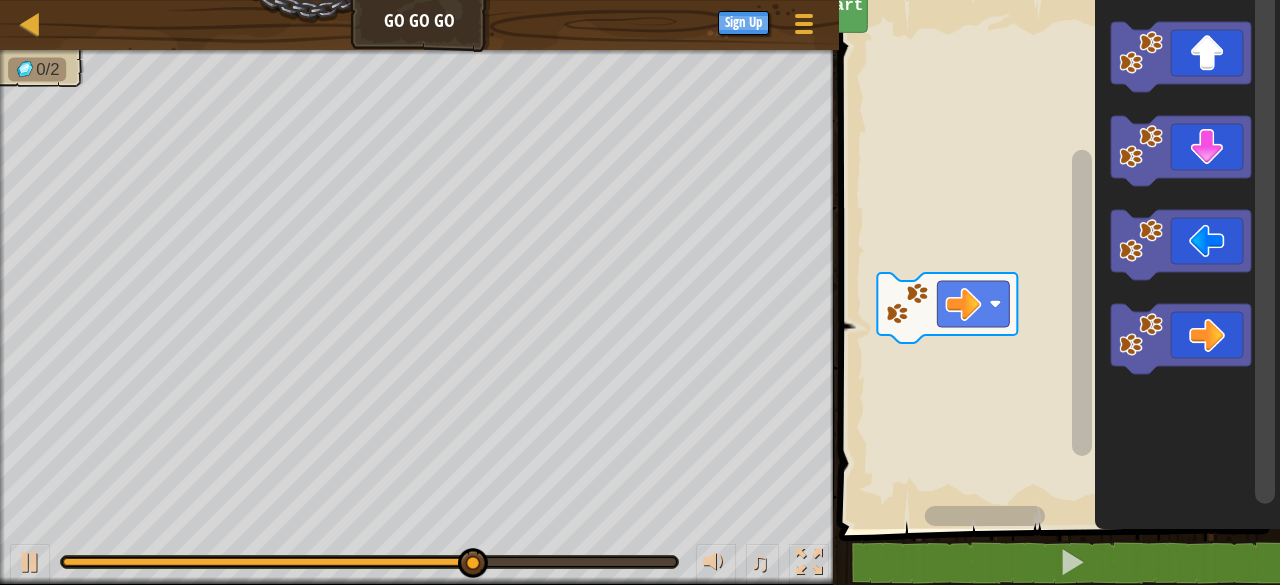 click 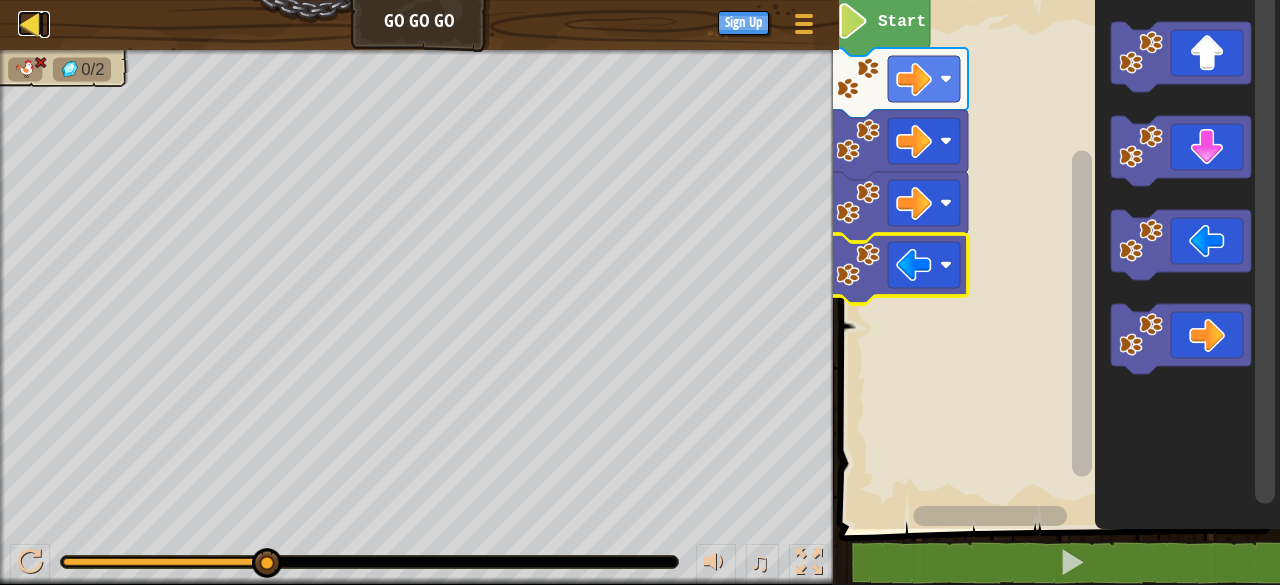 click at bounding box center (30, 23) 